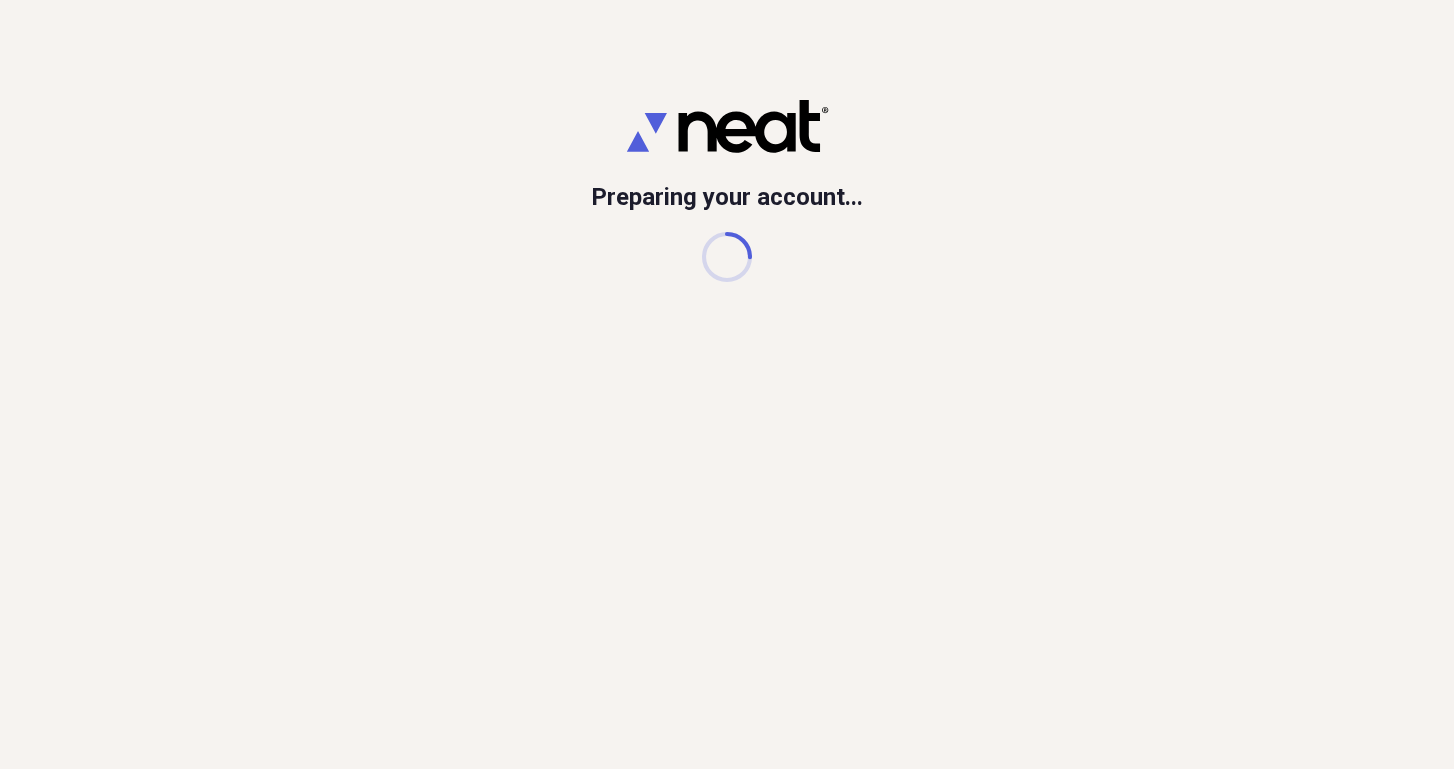 scroll, scrollTop: 0, scrollLeft: 0, axis: both 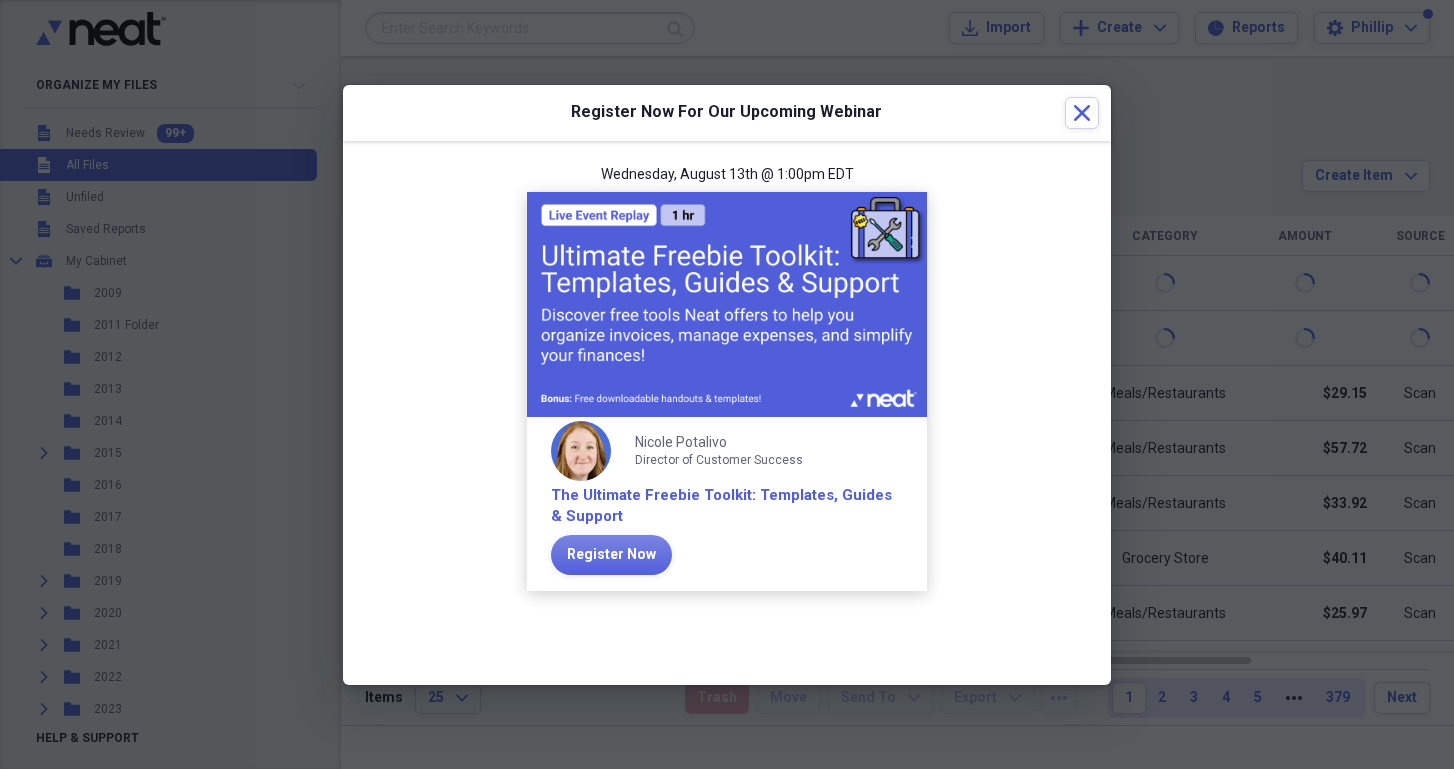 click on "[DAY_OF_WEEK], [MONTH] [DAY]th @ [TIME] [TIMEZONE] [PERSON] [TITLE] [COMPANY] [TOPIC] [CALL_TO_ACTION]" at bounding box center (727, 389) 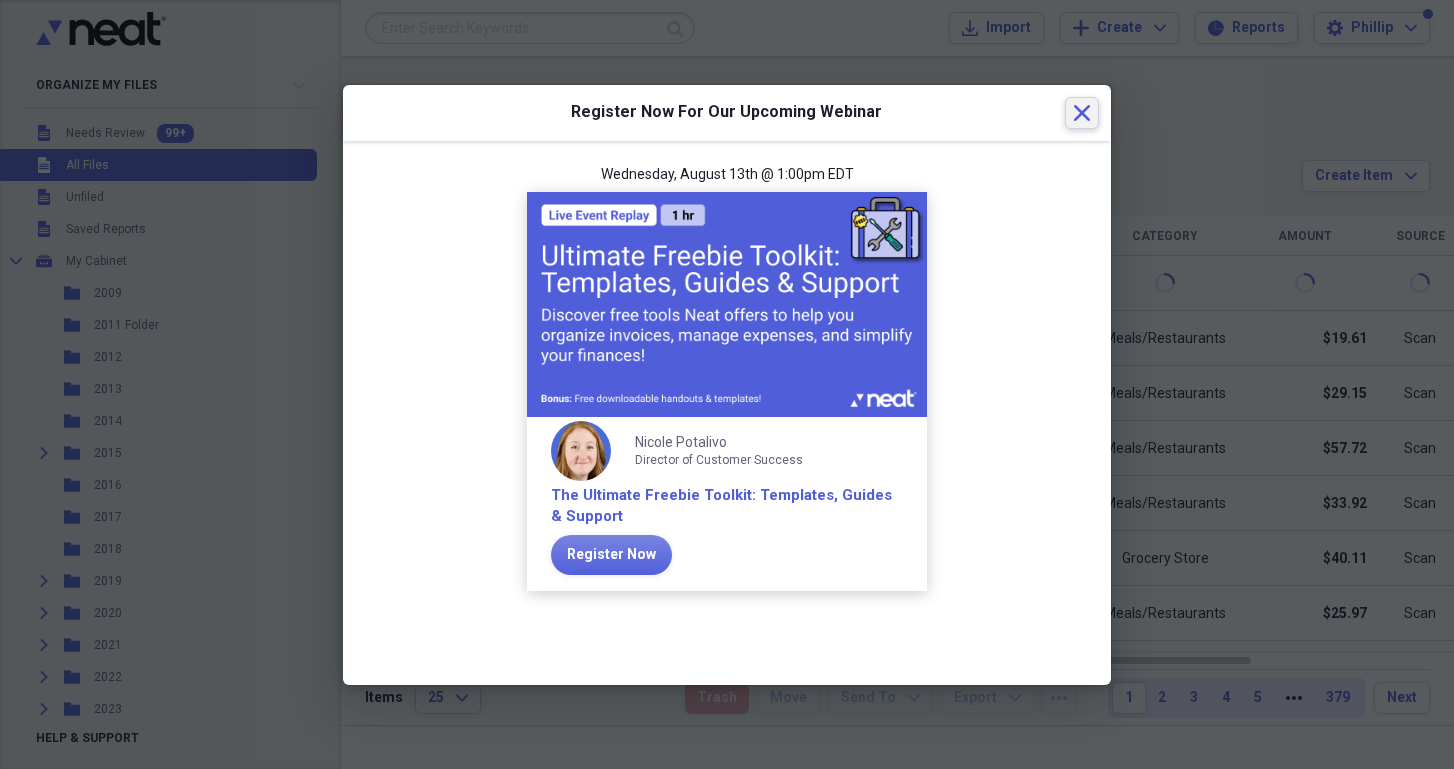 click on "Close" 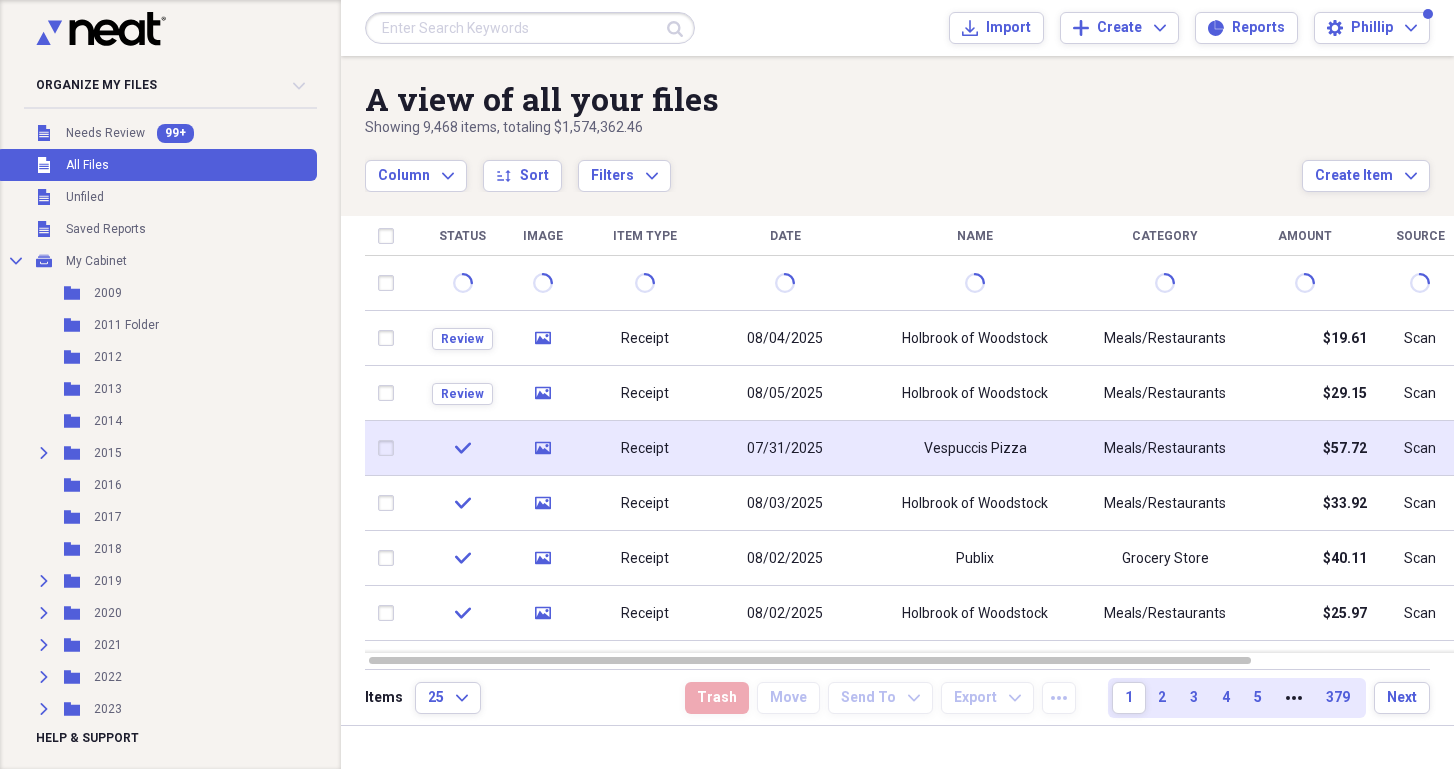 click on "07/31/2025" at bounding box center [785, 448] 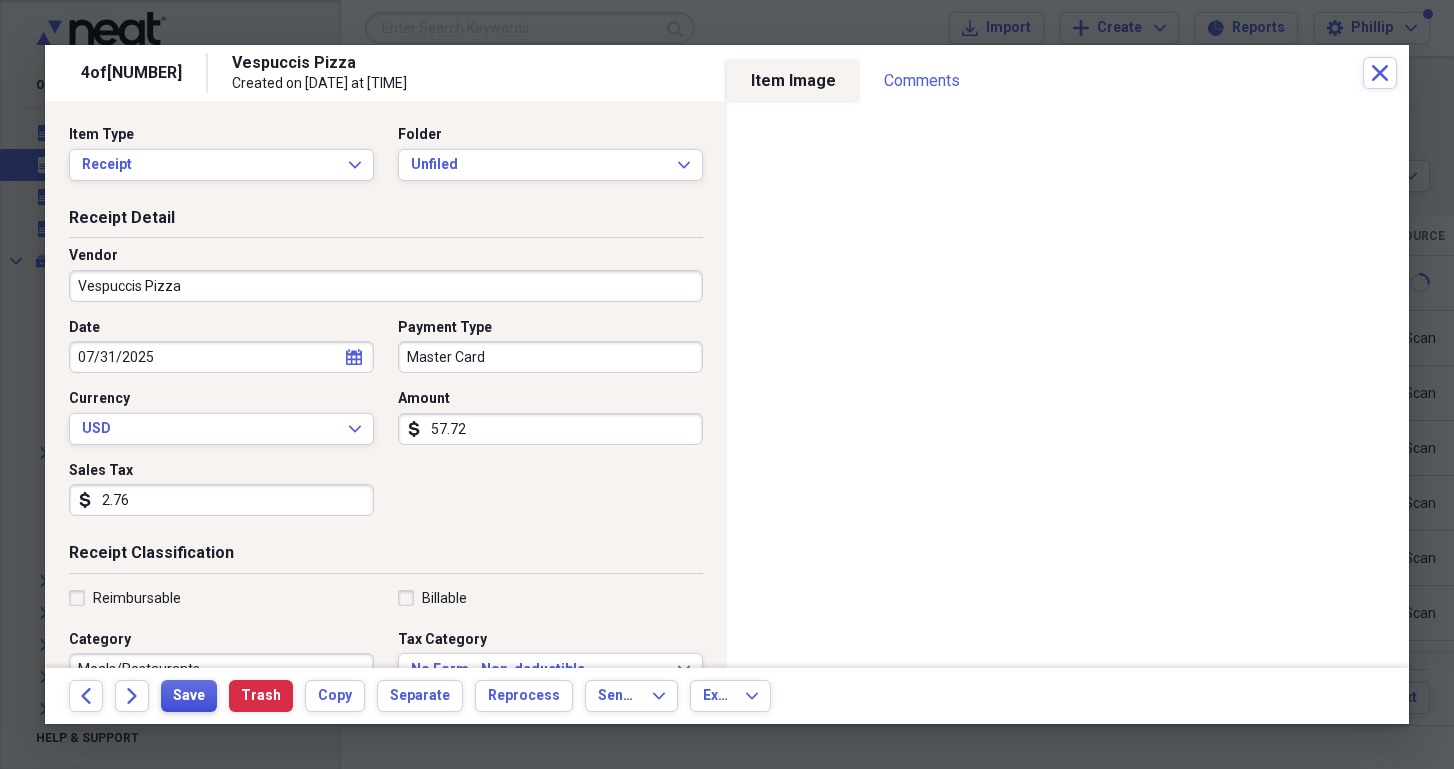 click on "Save" at bounding box center [189, 696] 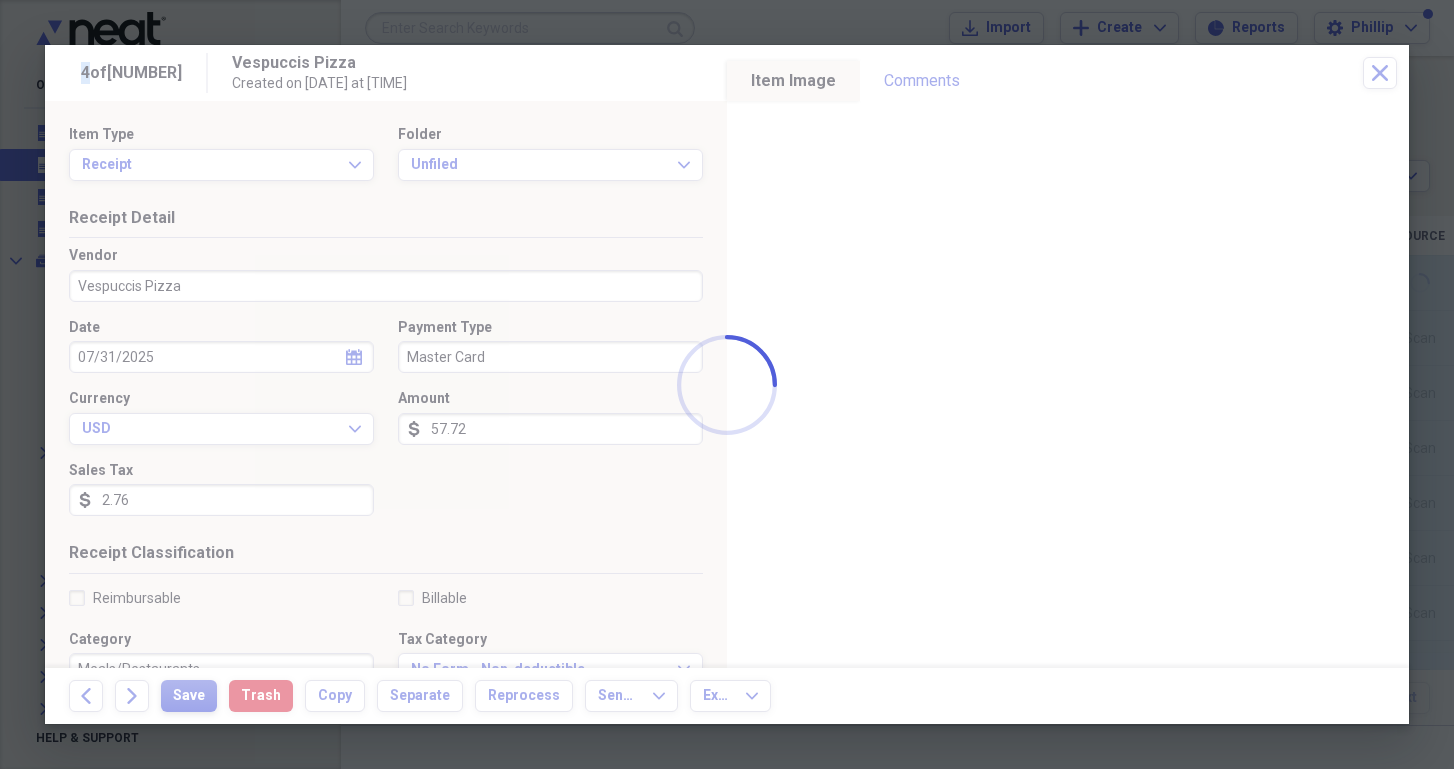 click at bounding box center [727, 384] 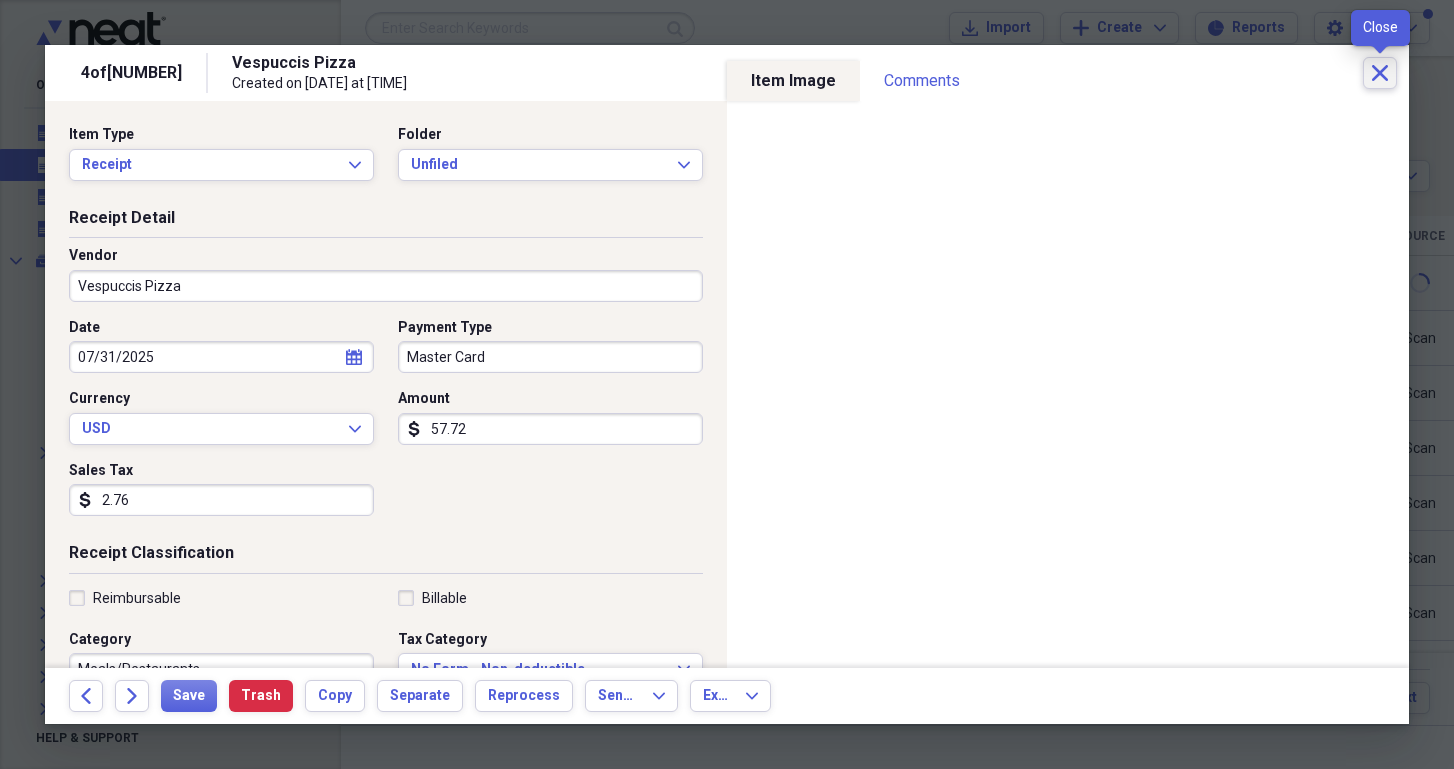 click on "Close" at bounding box center (1380, 73) 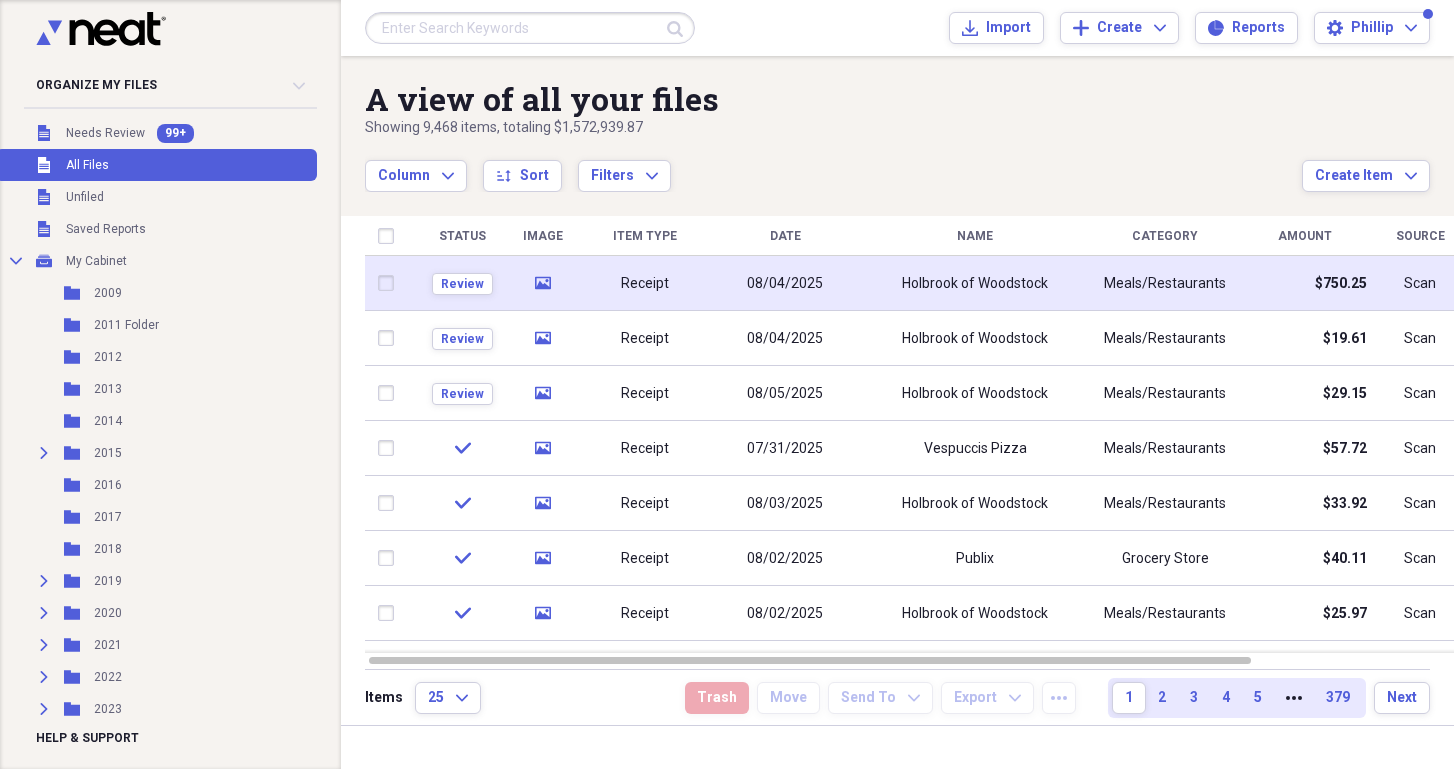 click on "08/04/2025" at bounding box center [785, 283] 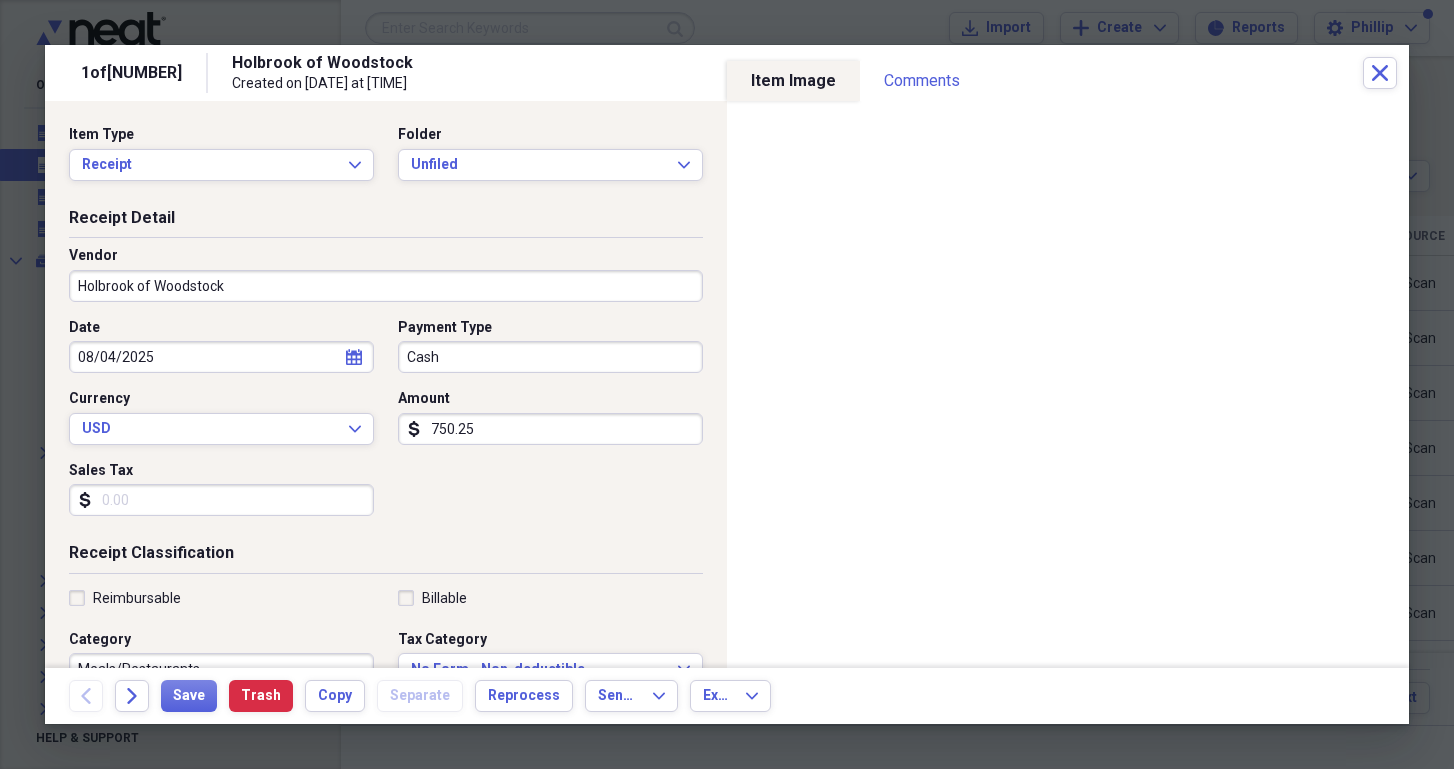 click on "750.25" at bounding box center (550, 429) 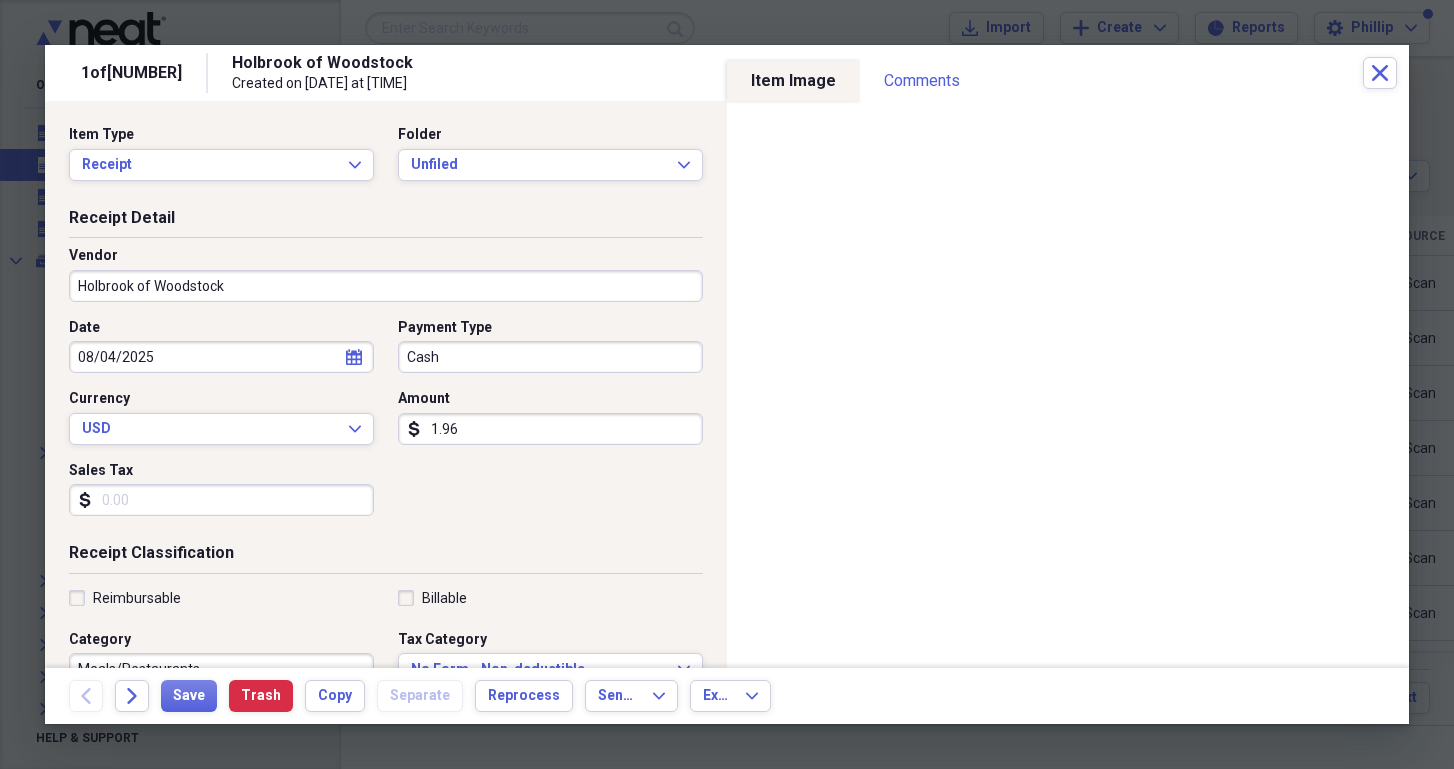 type on "19.61" 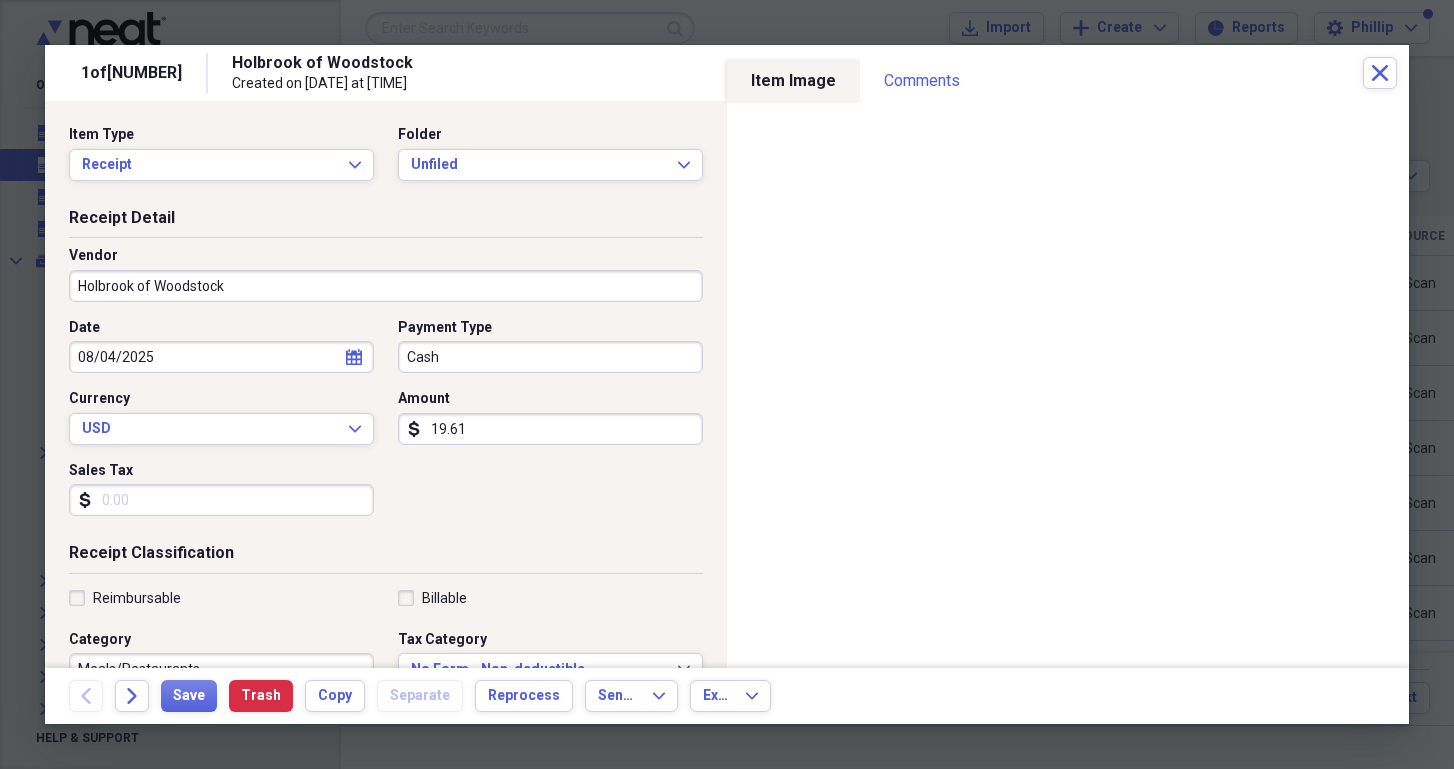 click on "Sales Tax" at bounding box center [221, 500] 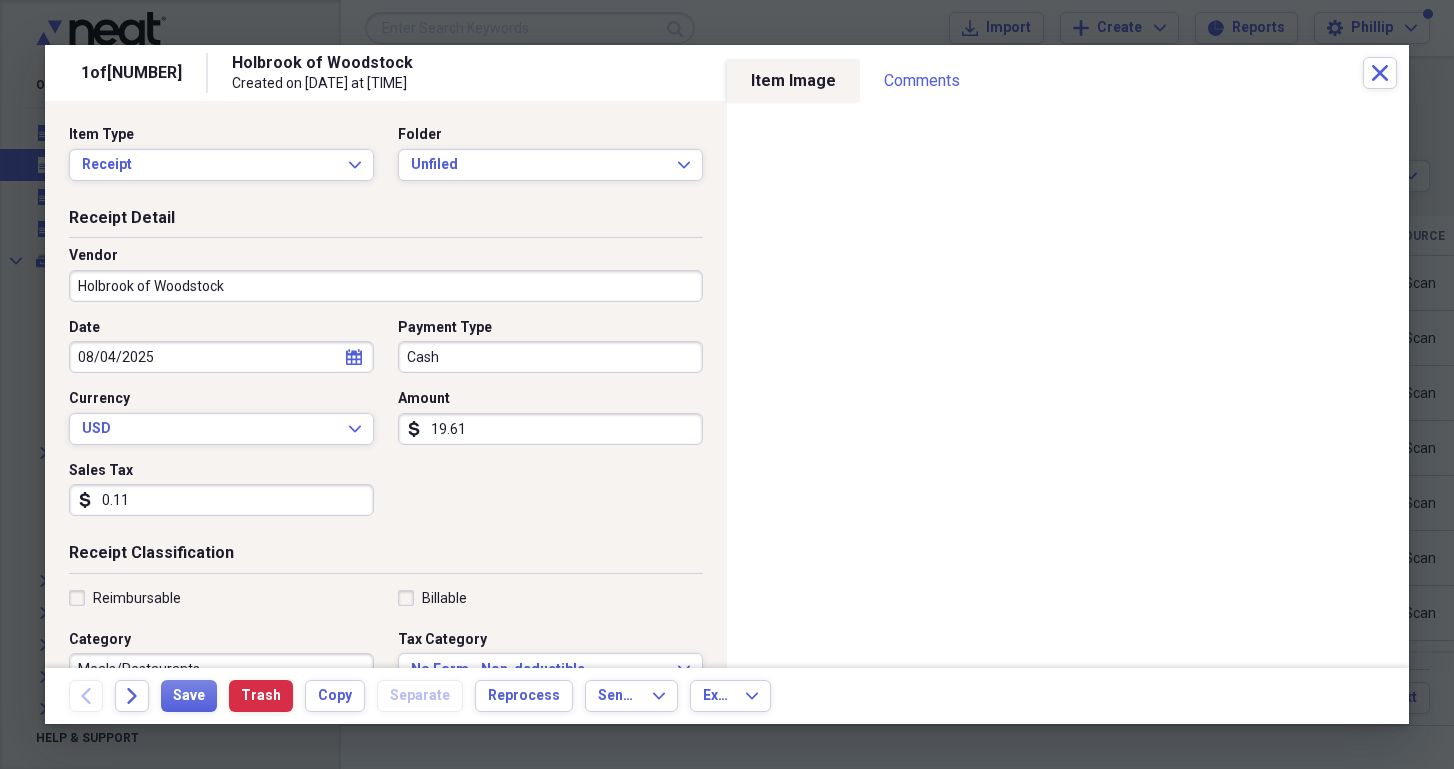type on "1.11" 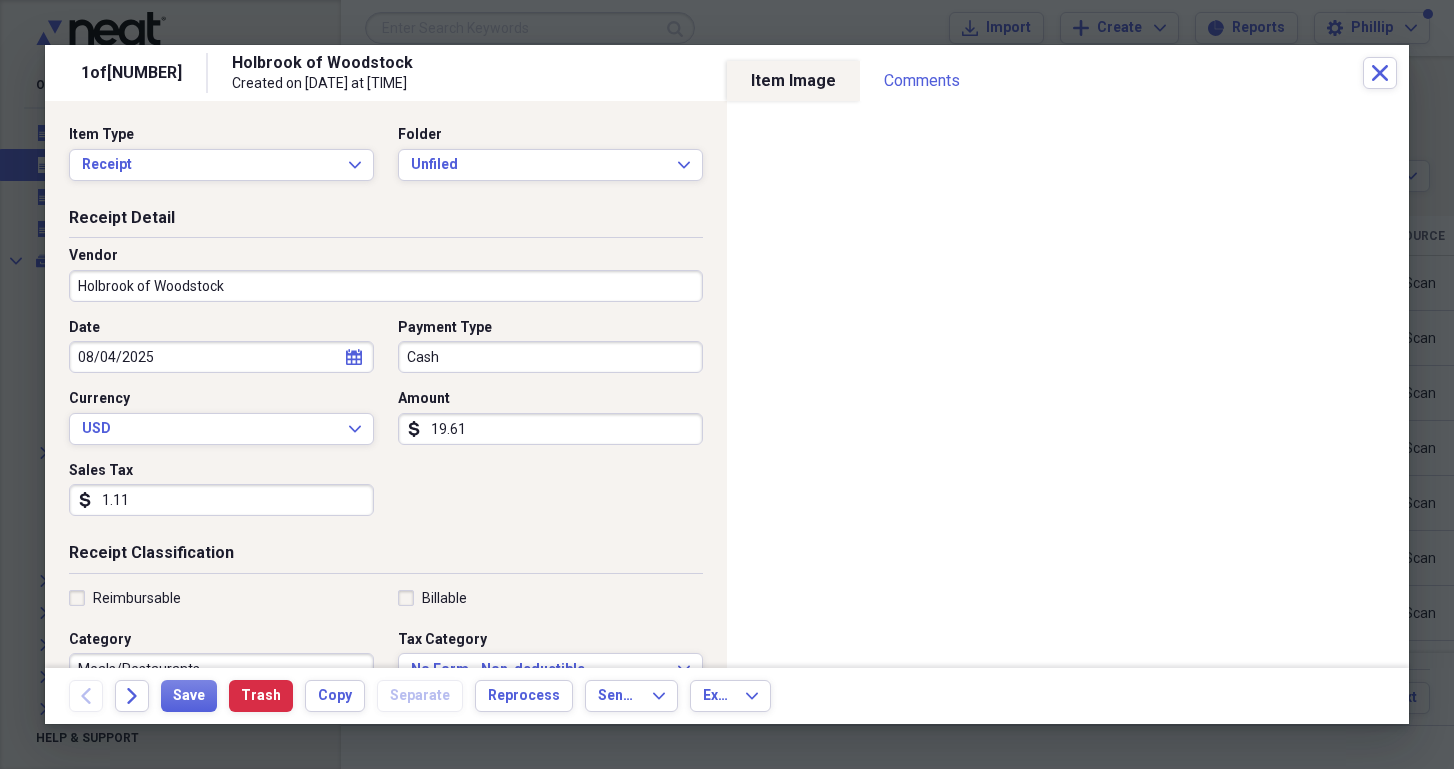 scroll, scrollTop: 0, scrollLeft: 0, axis: both 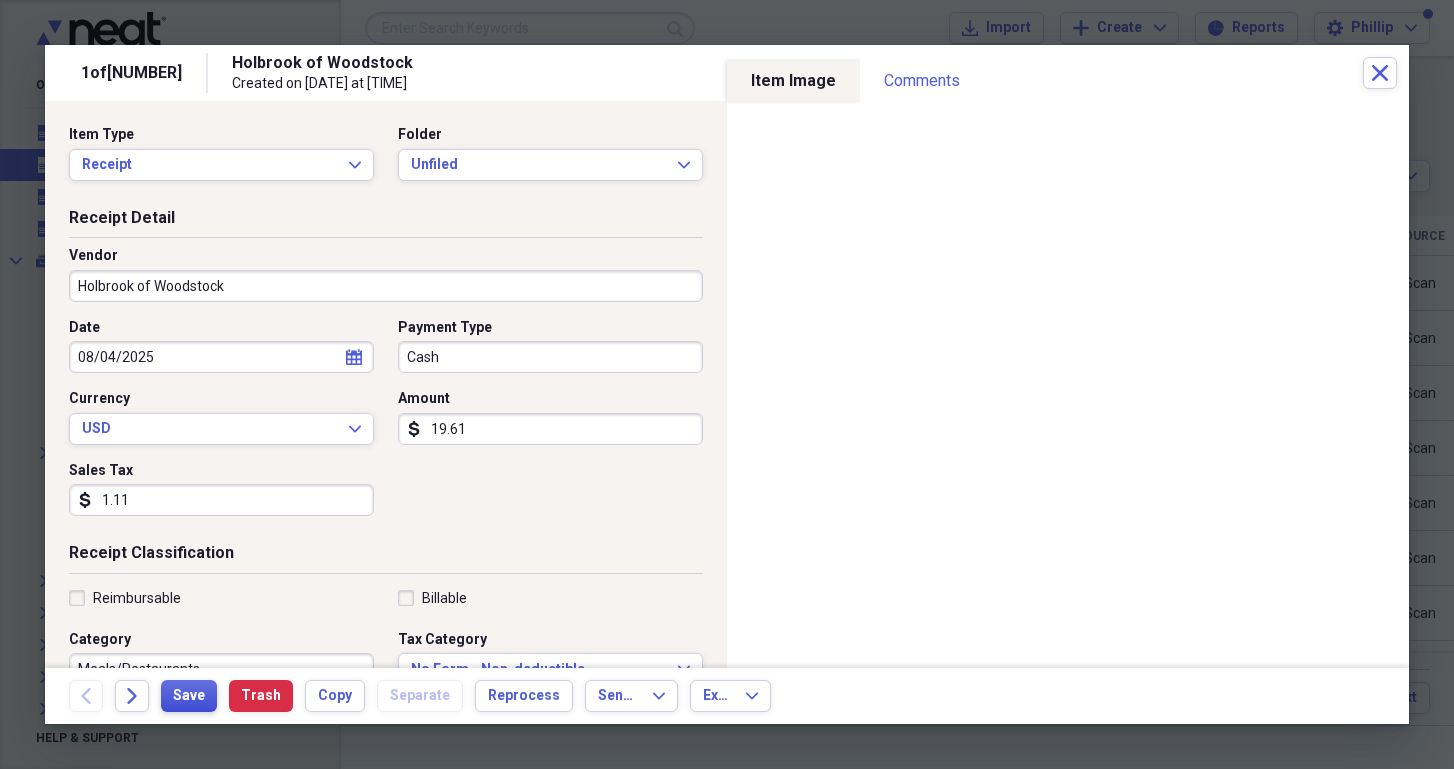 click on "Save" at bounding box center [189, 696] 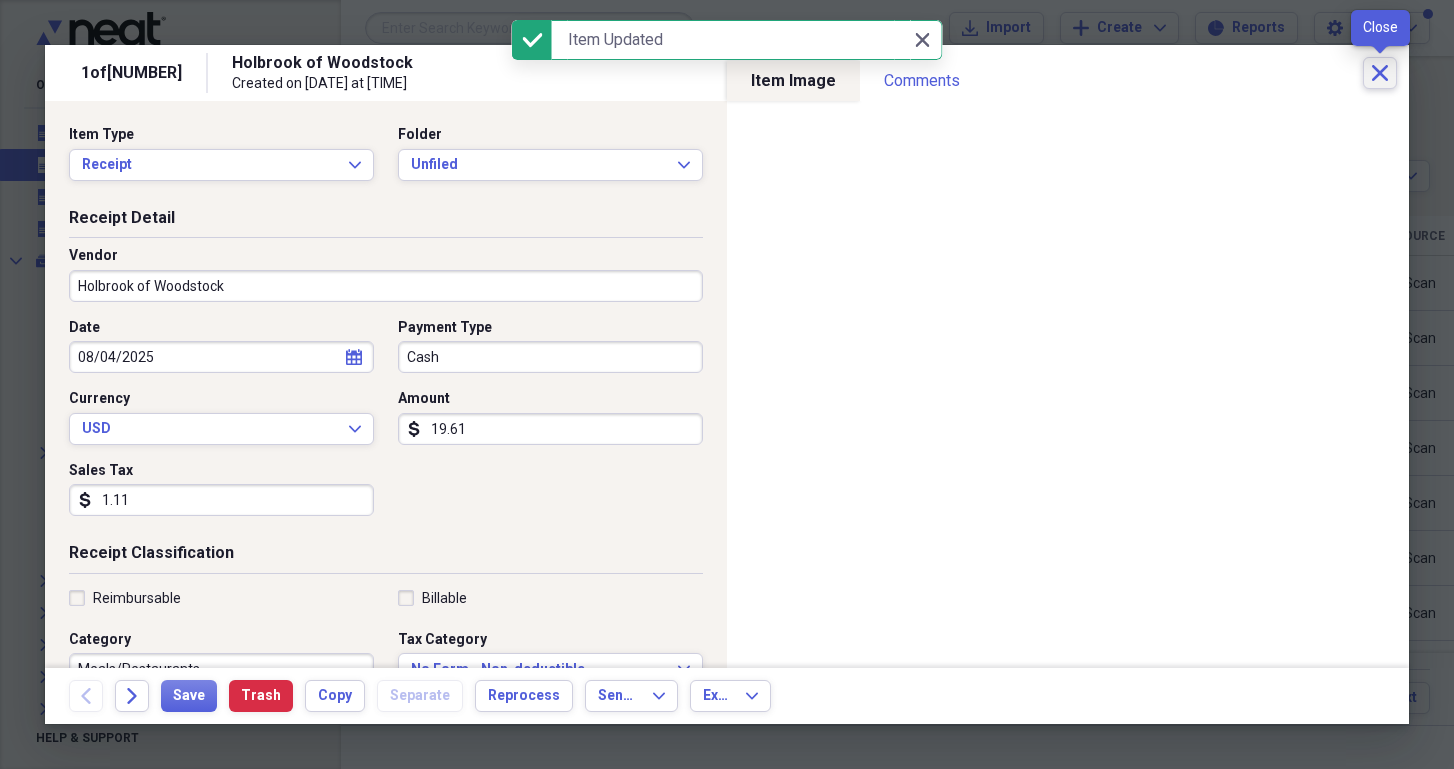 click on "Close" 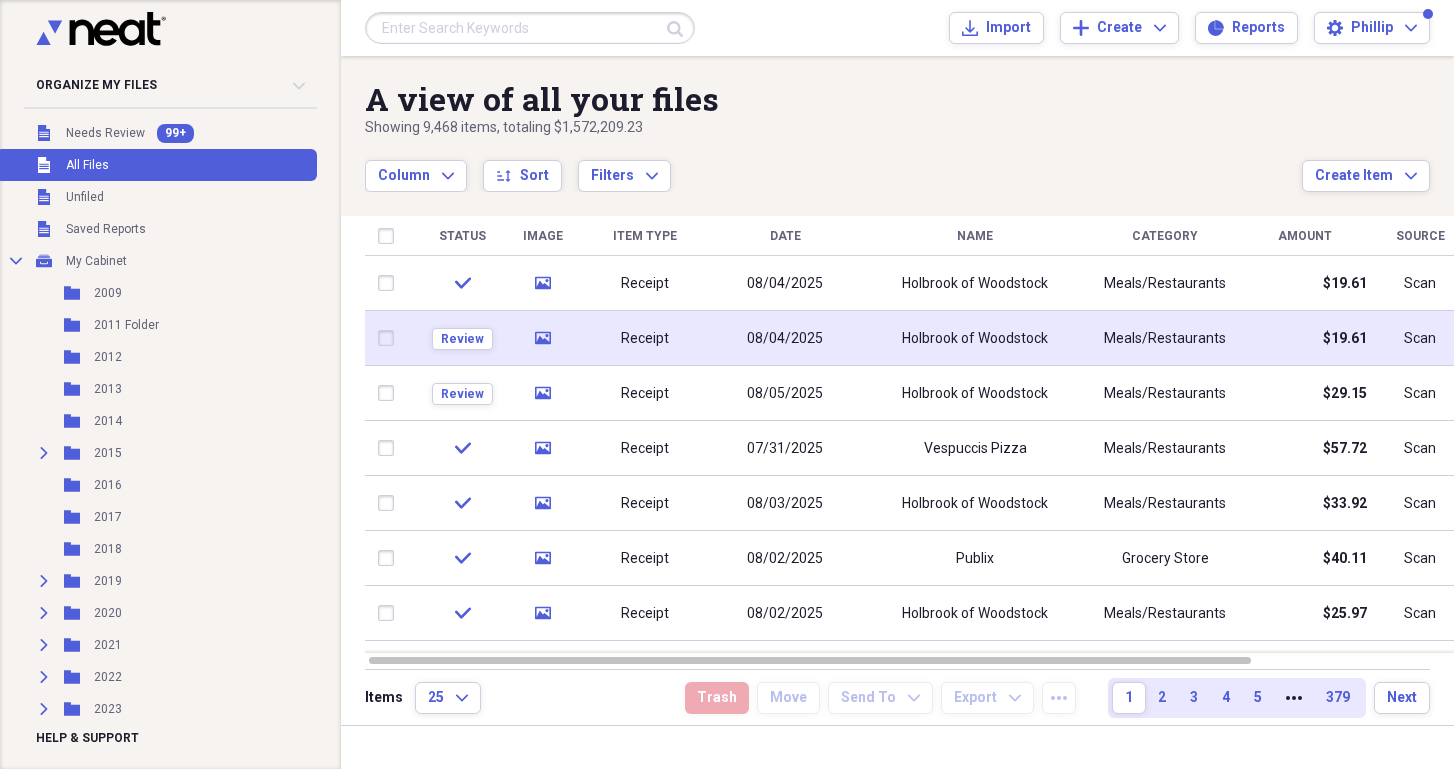 click on "08/04/2025" at bounding box center (785, 339) 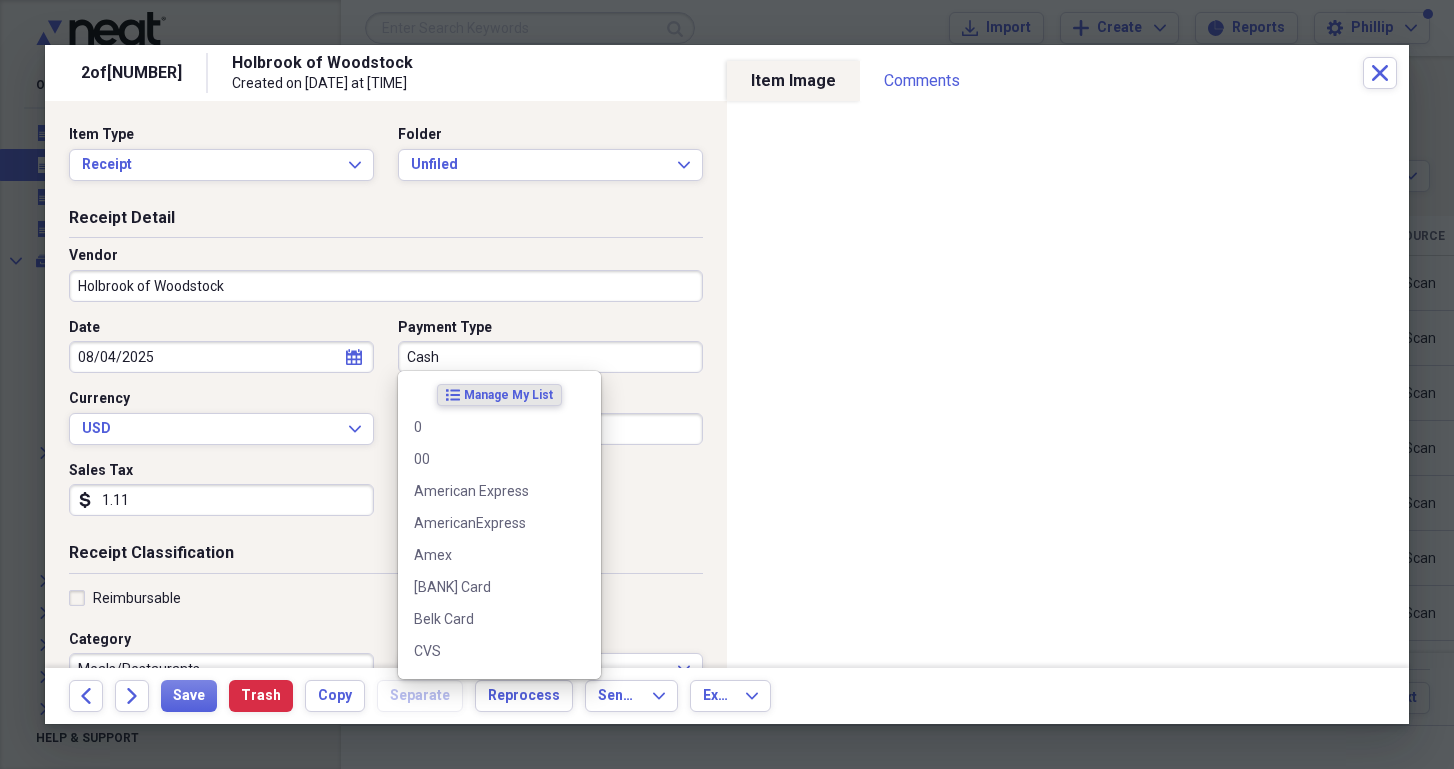 click on "Cash" at bounding box center [550, 357] 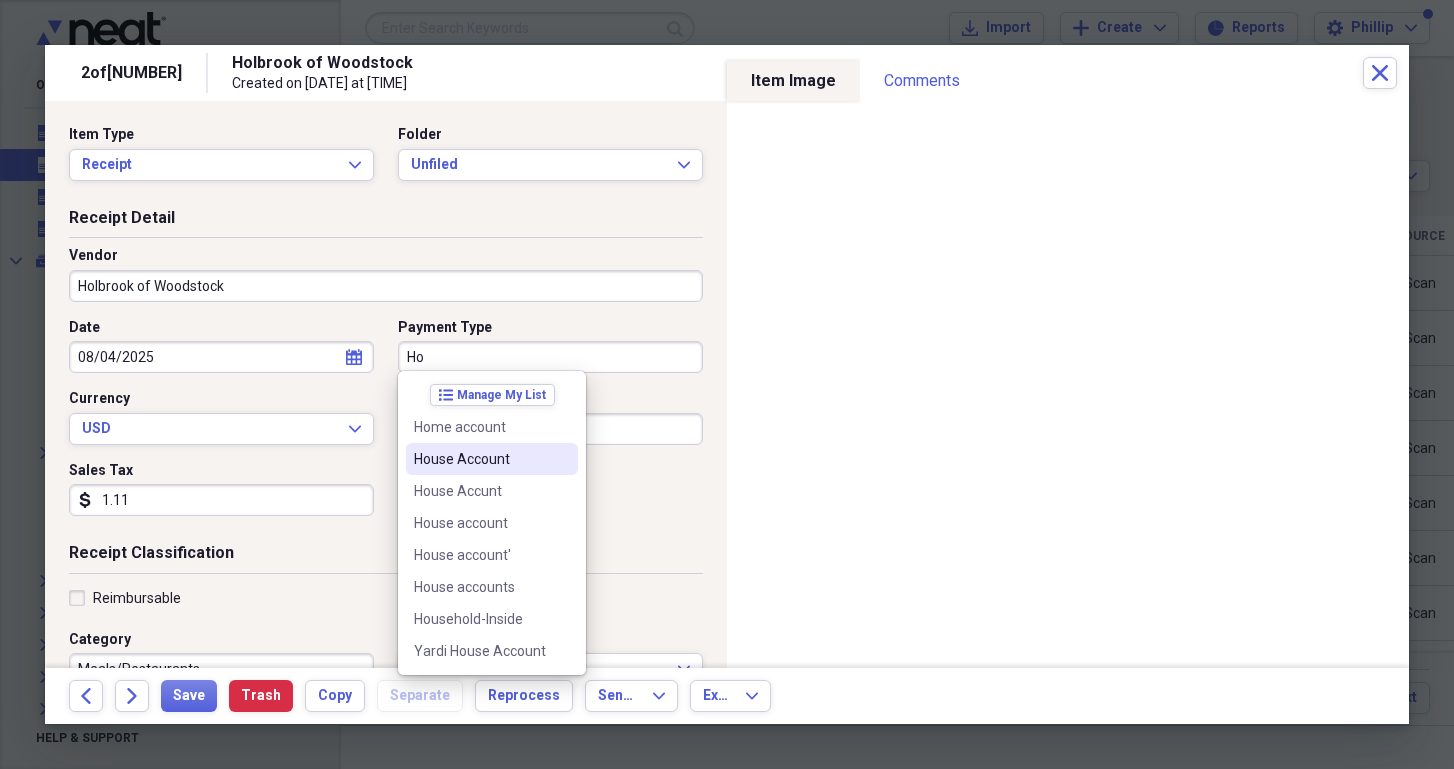 click on "House Account" at bounding box center (480, 459) 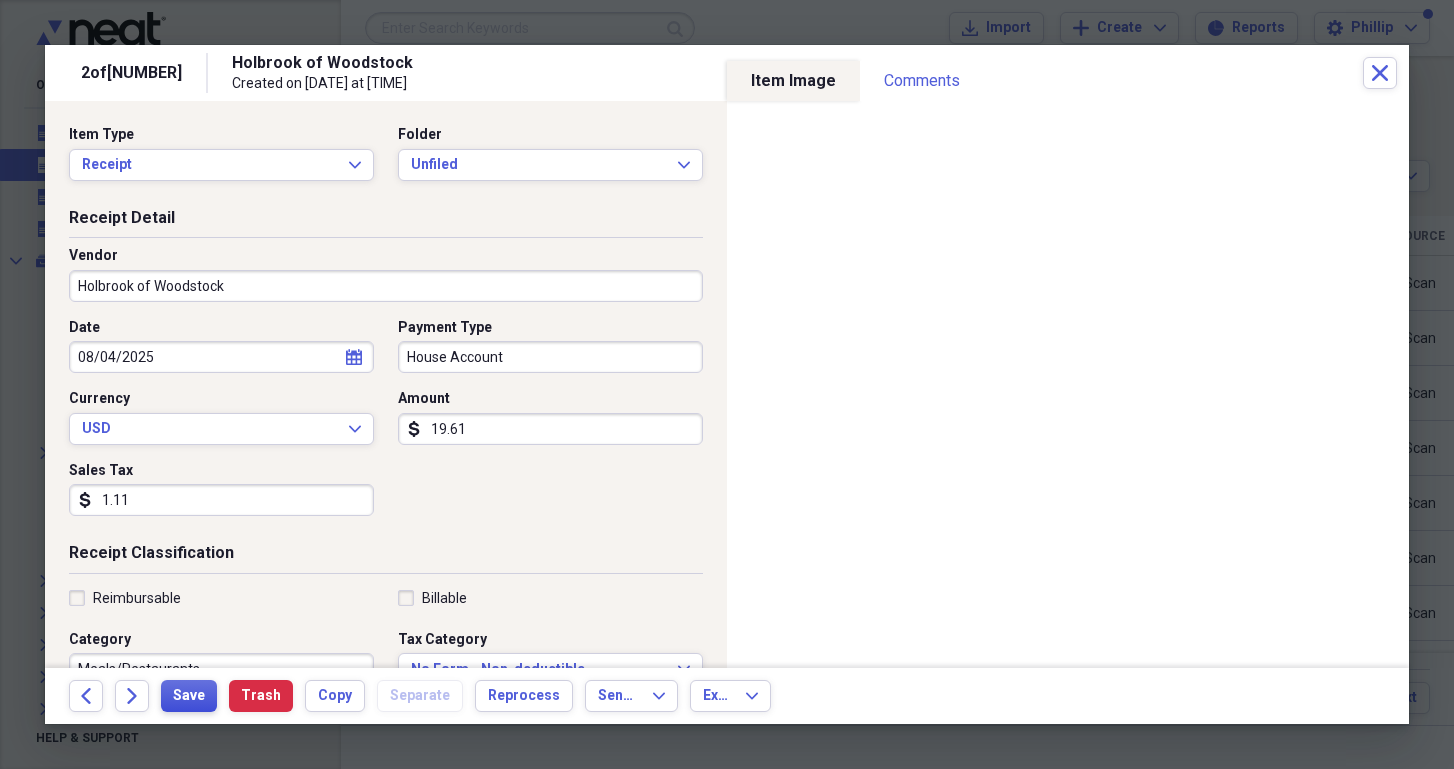 click on "Save" at bounding box center [189, 696] 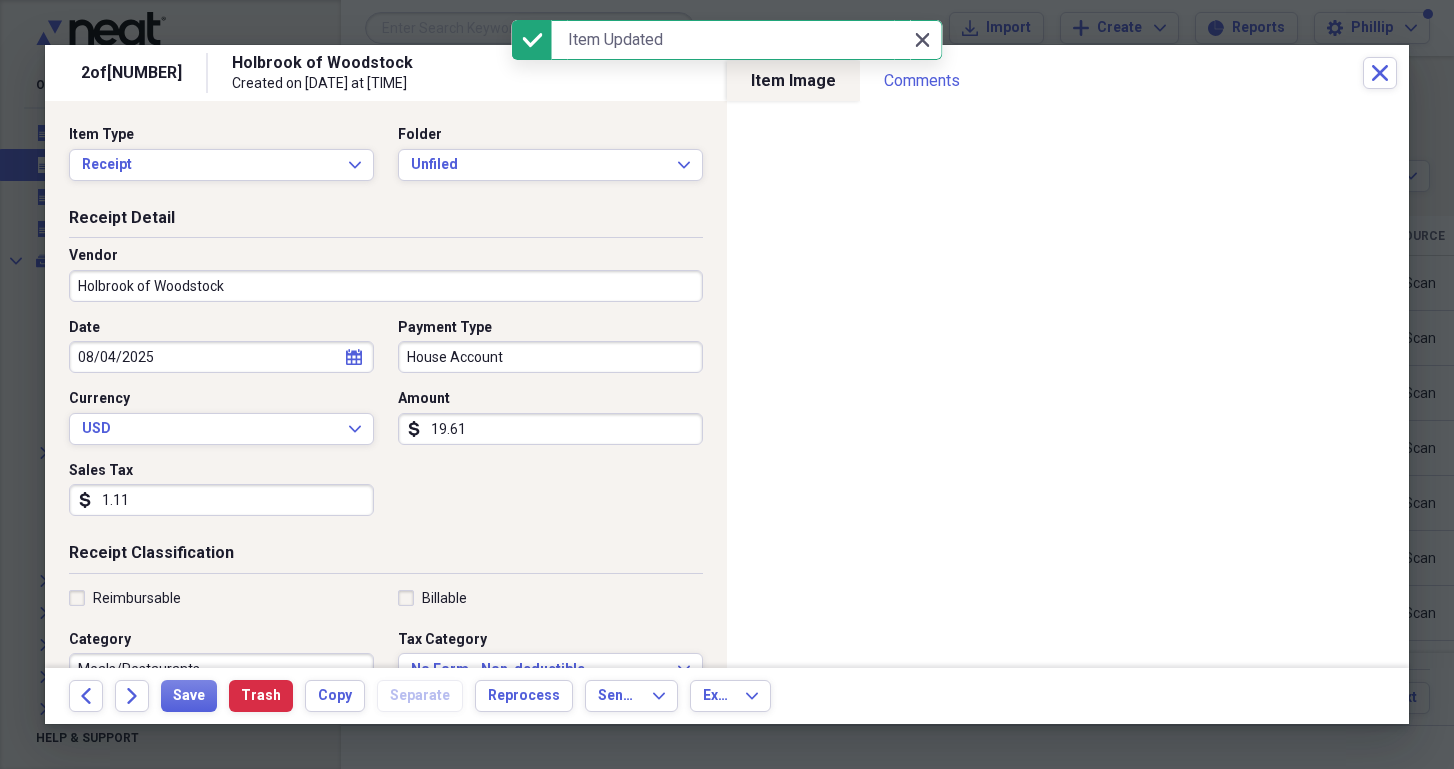 click 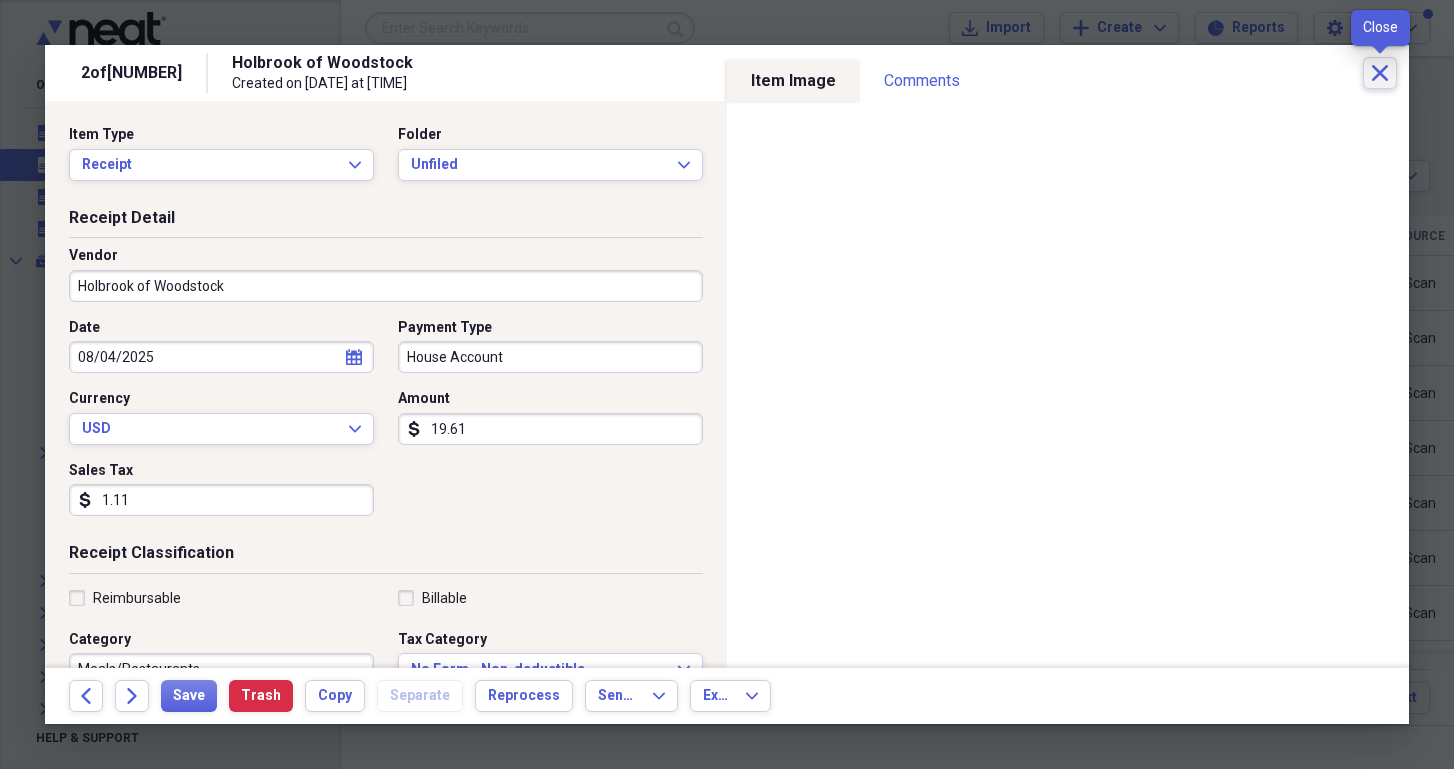 click 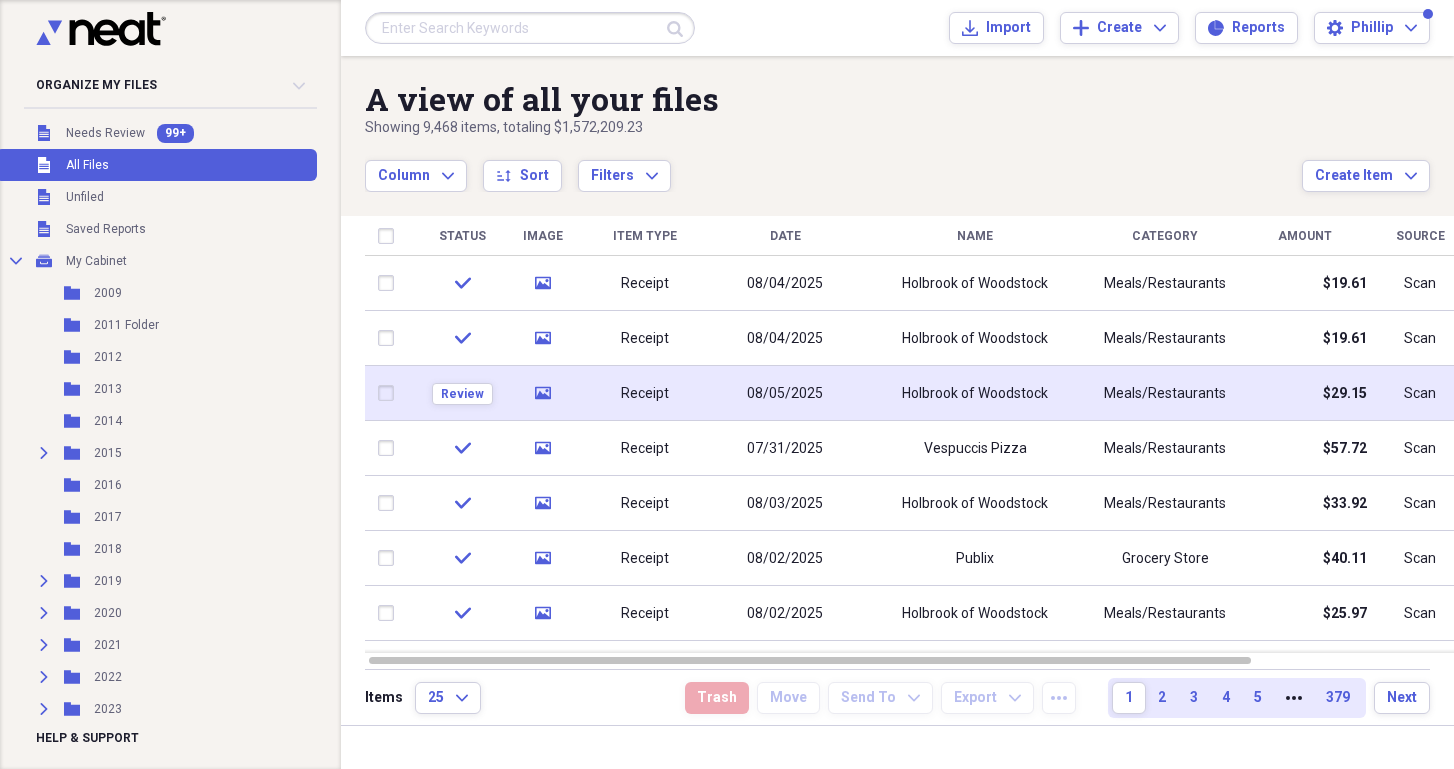 click on "08/05/2025" at bounding box center (785, 393) 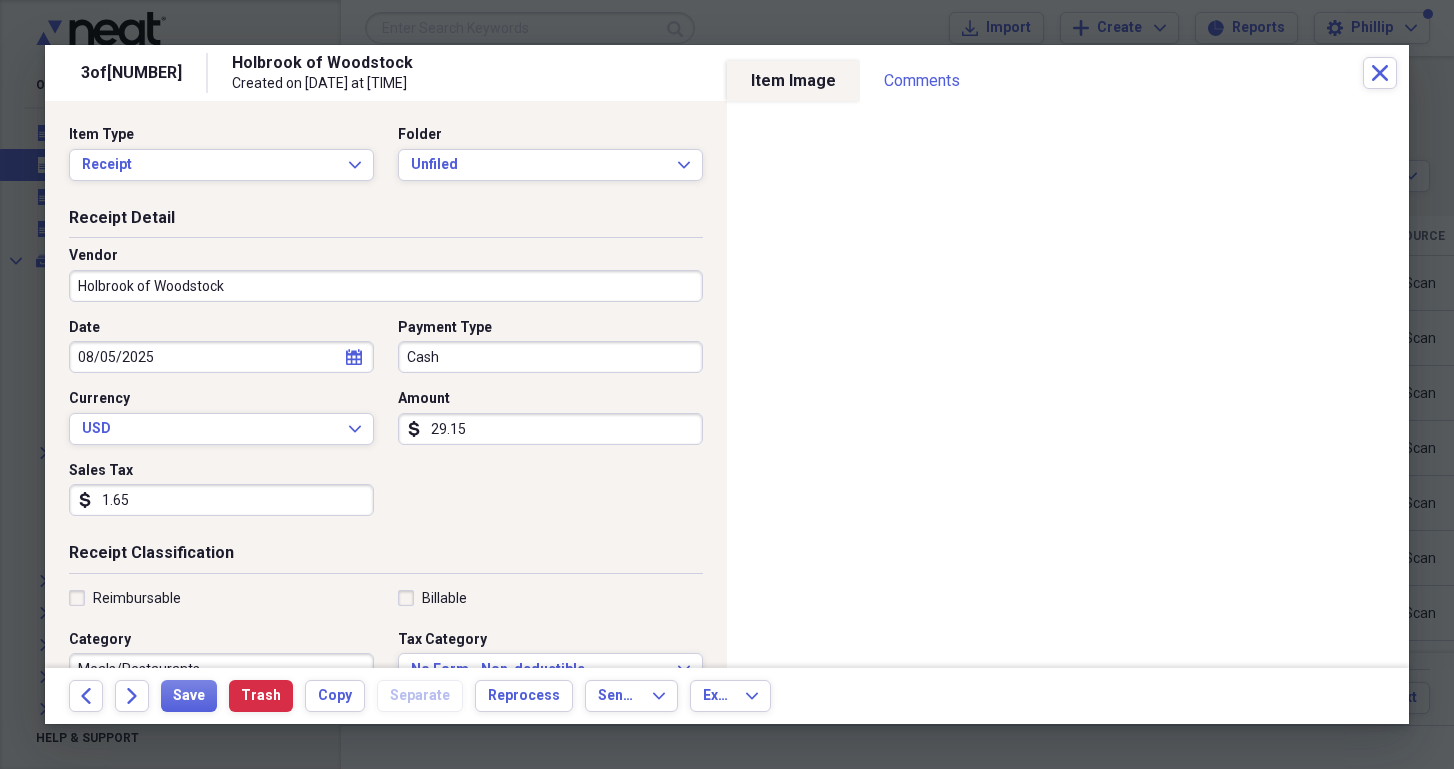 click on "Cash" at bounding box center (550, 357) 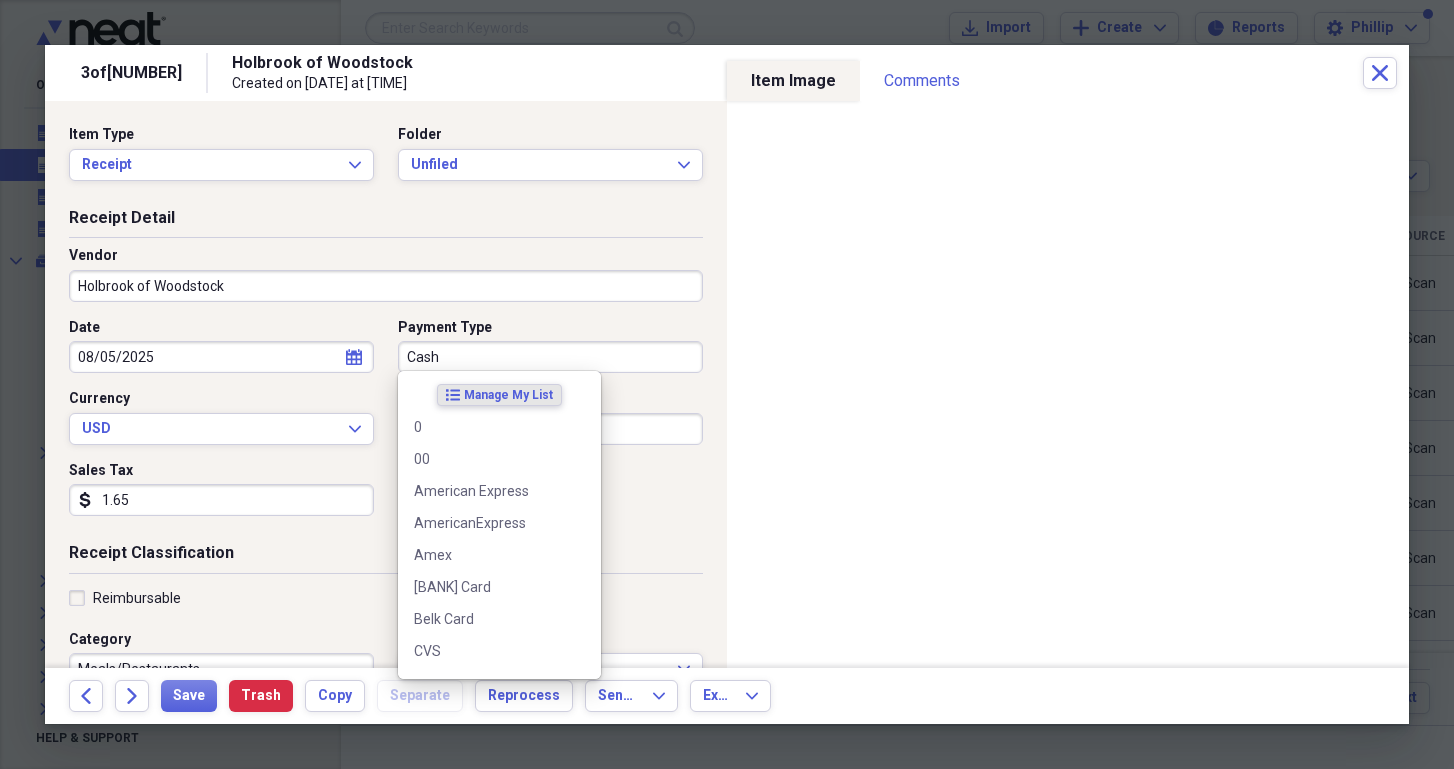 click on "Cash" at bounding box center [550, 357] 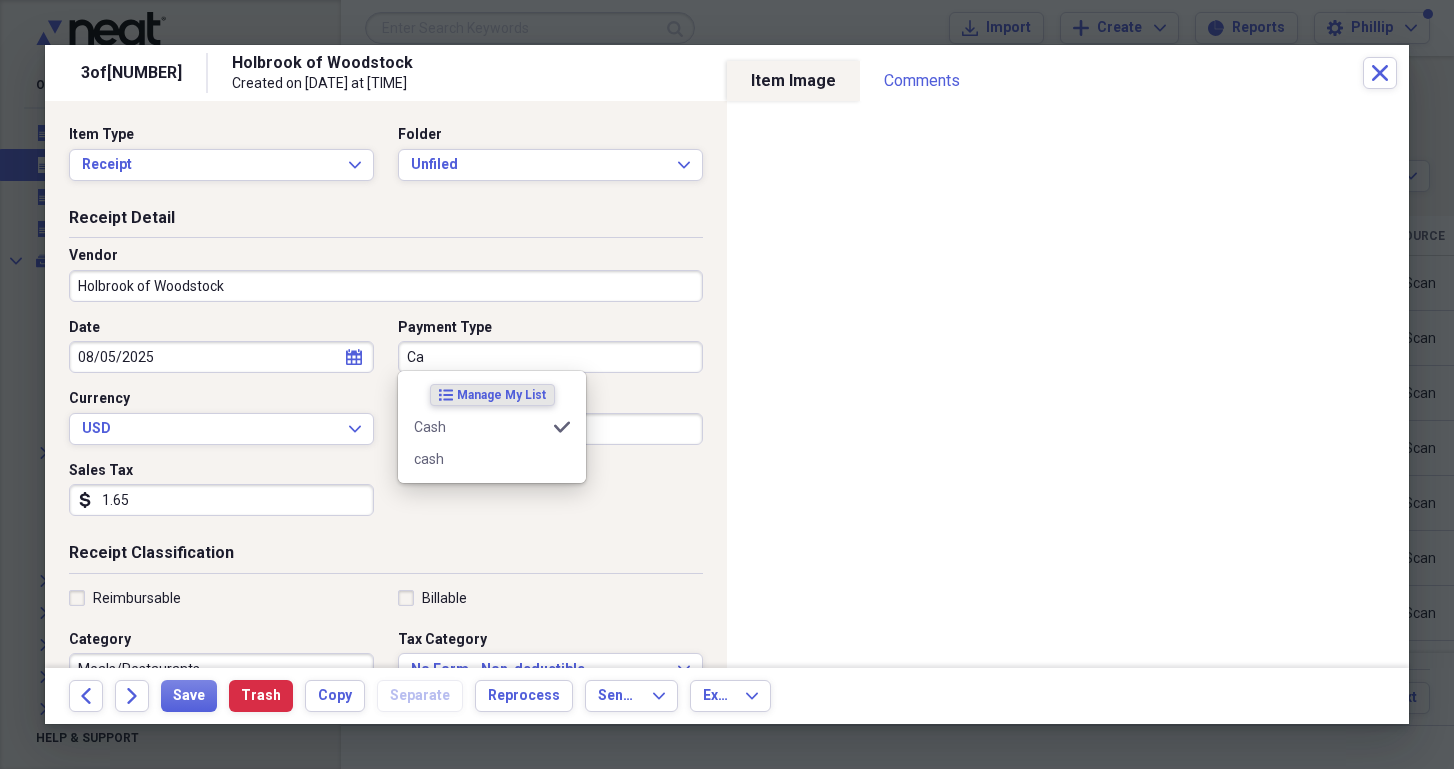 type on "C" 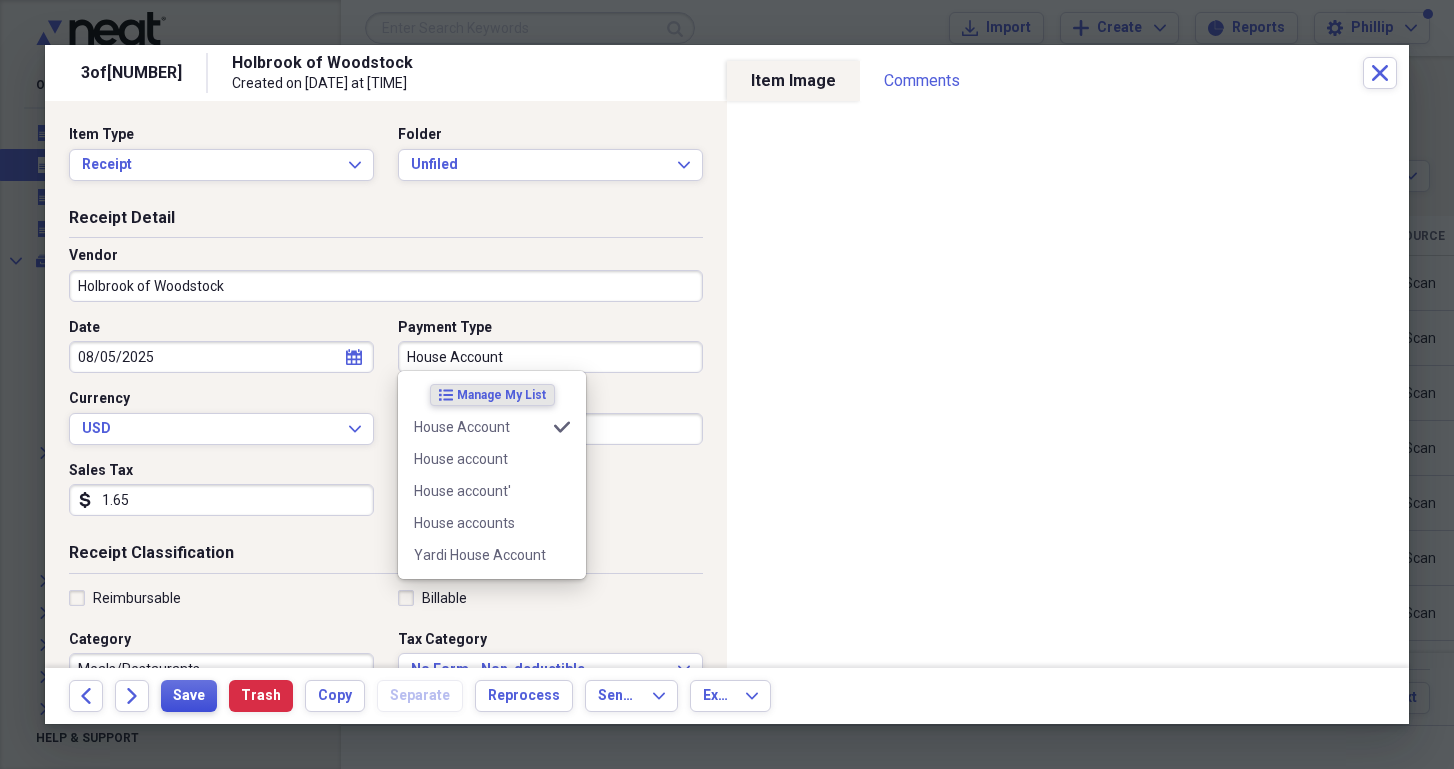 type on "House Account" 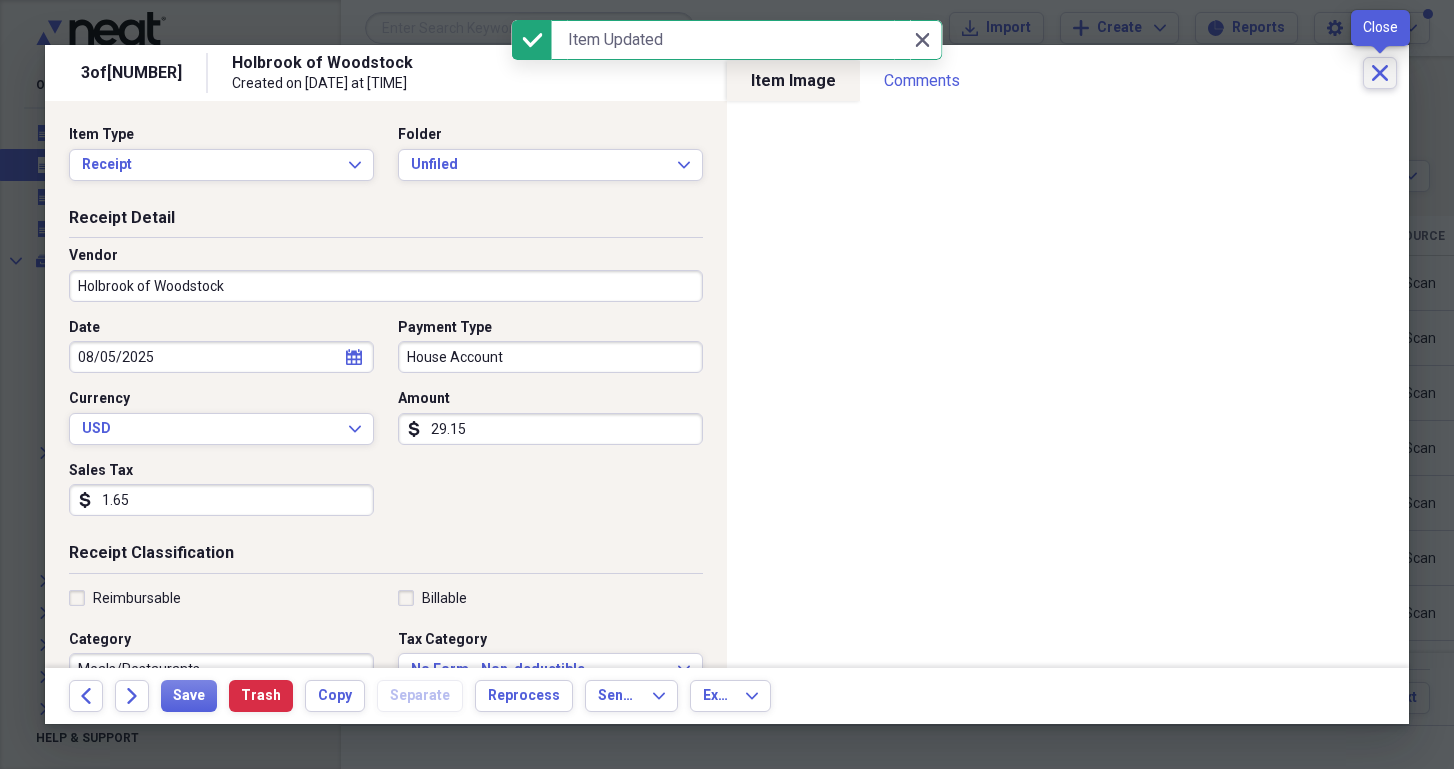 click on "Close" at bounding box center [1380, 73] 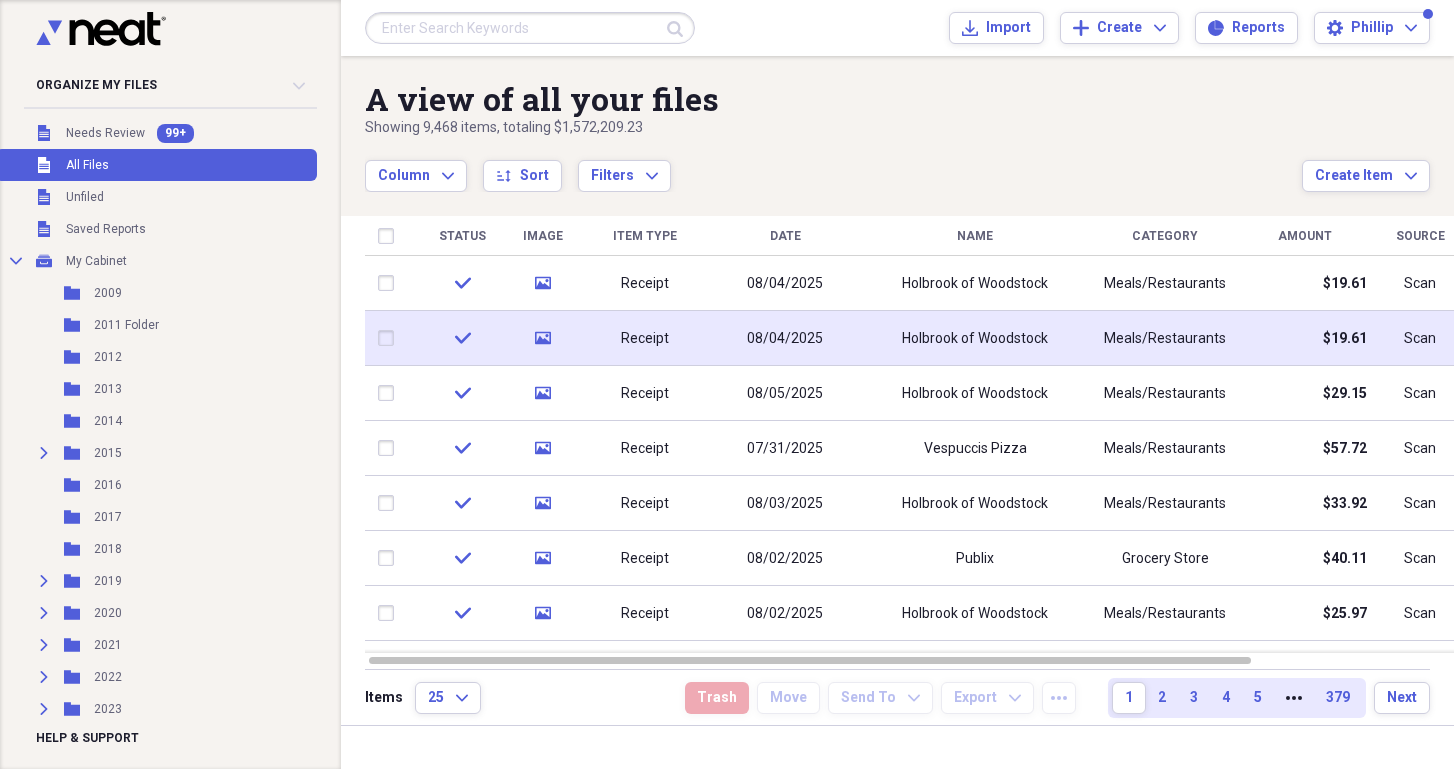 click on "Holbrook of Woodstock" at bounding box center (975, 339) 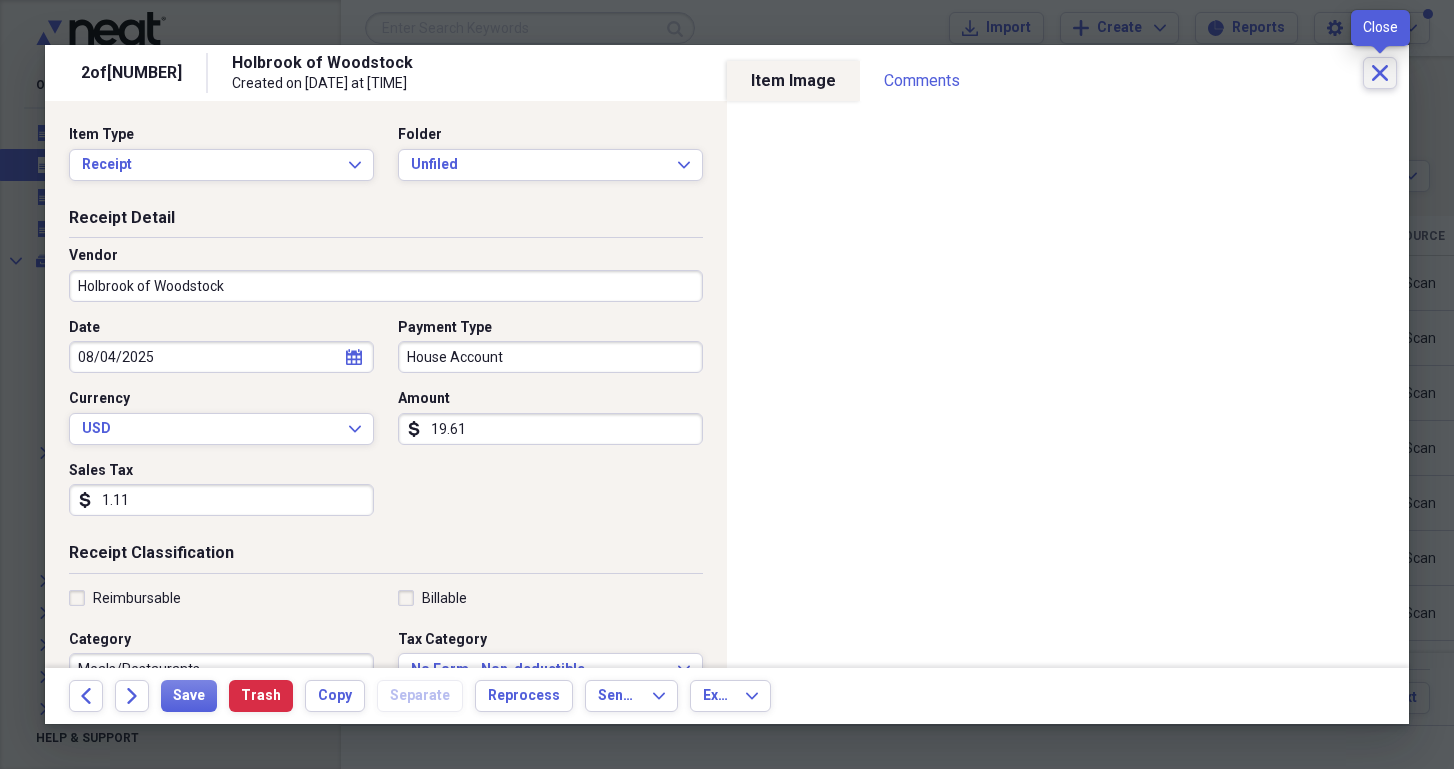 click on "Close" 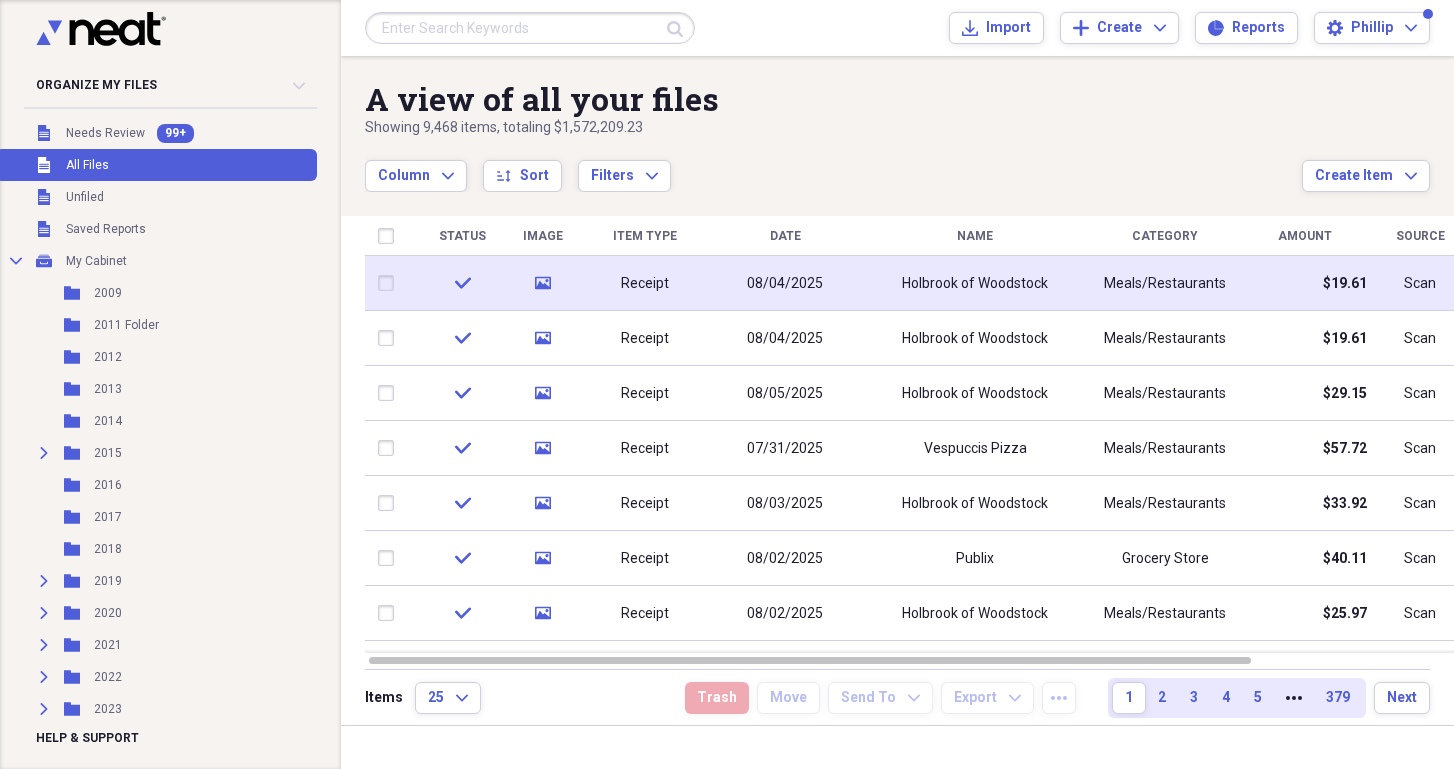 click on "Holbrook of Woodstock" at bounding box center [975, 283] 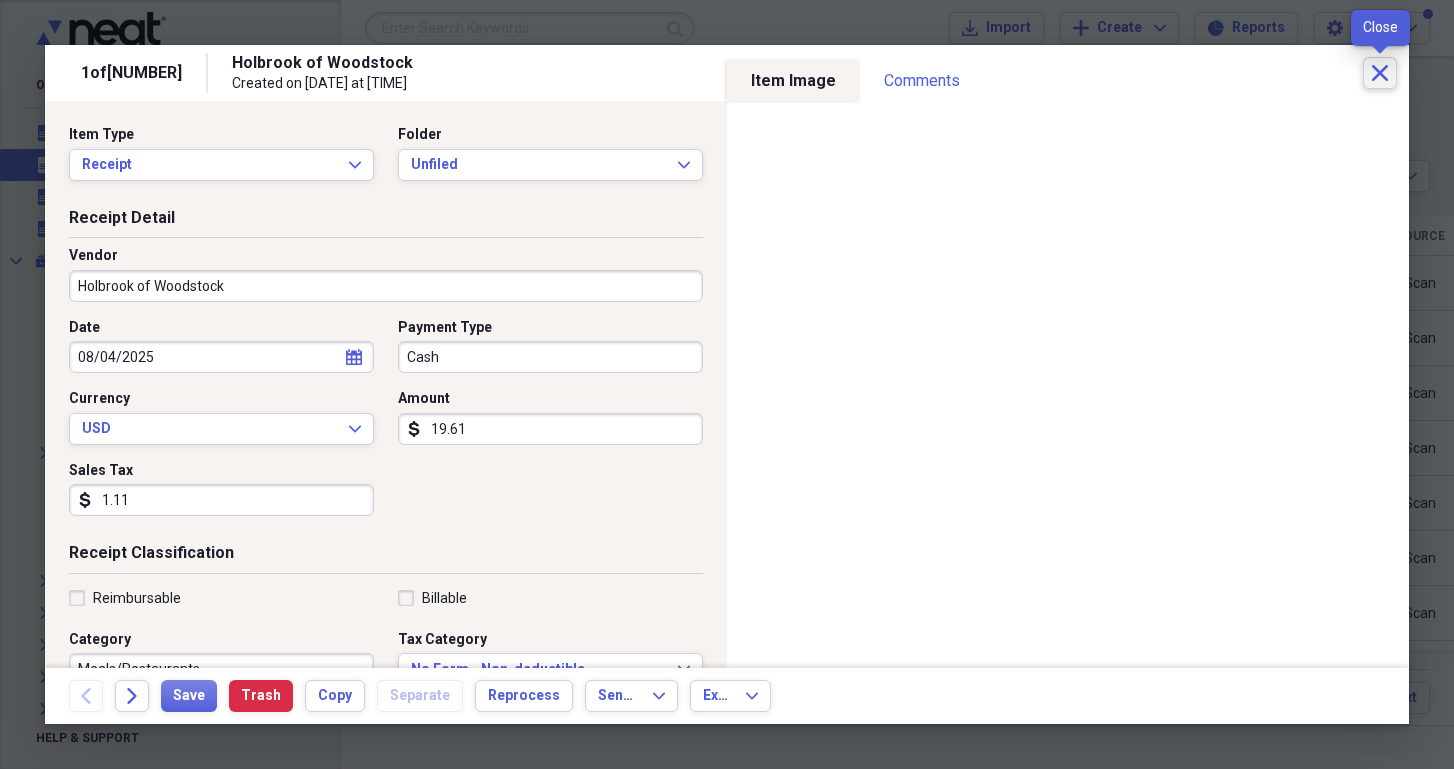 click on "Close" at bounding box center (1380, 73) 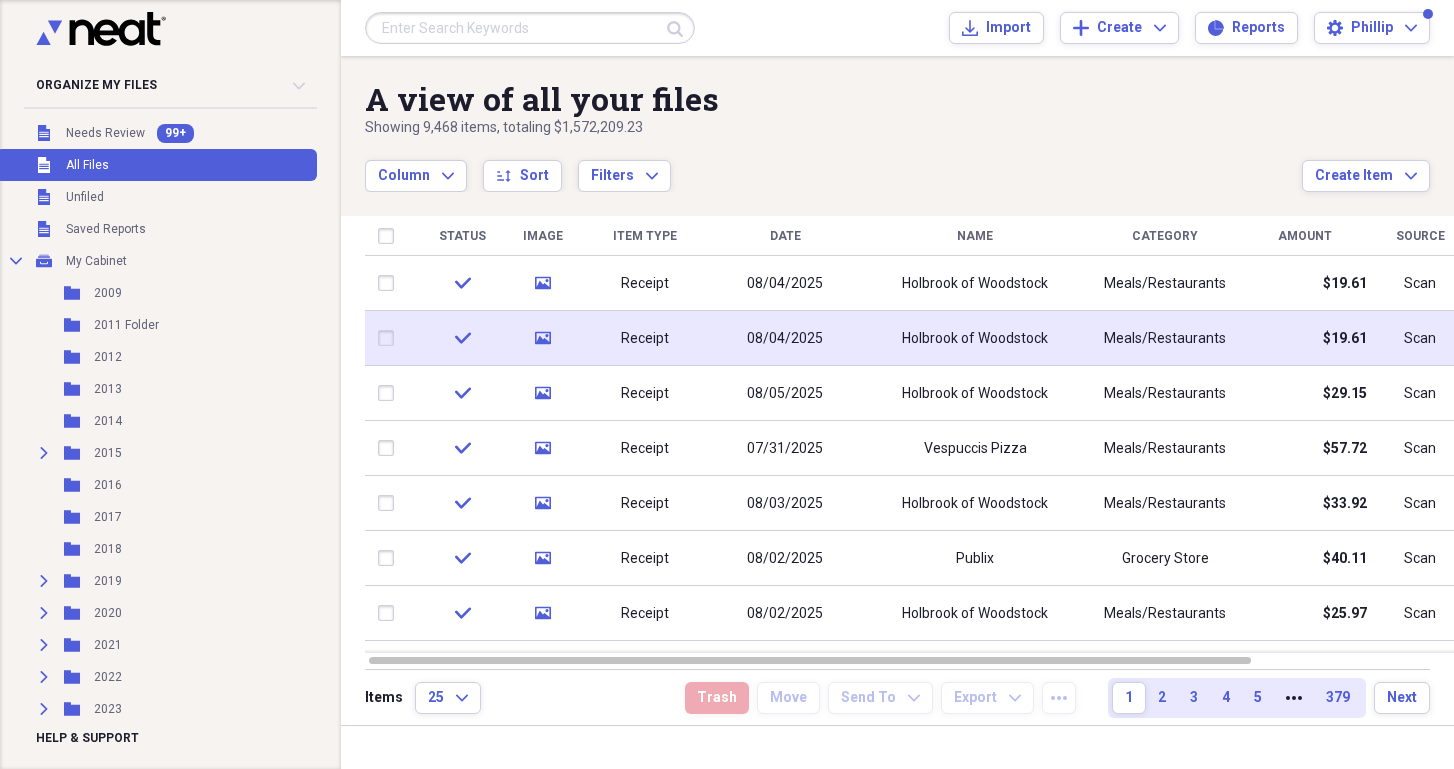click on "Meals/Restaurants" at bounding box center [1165, 339] 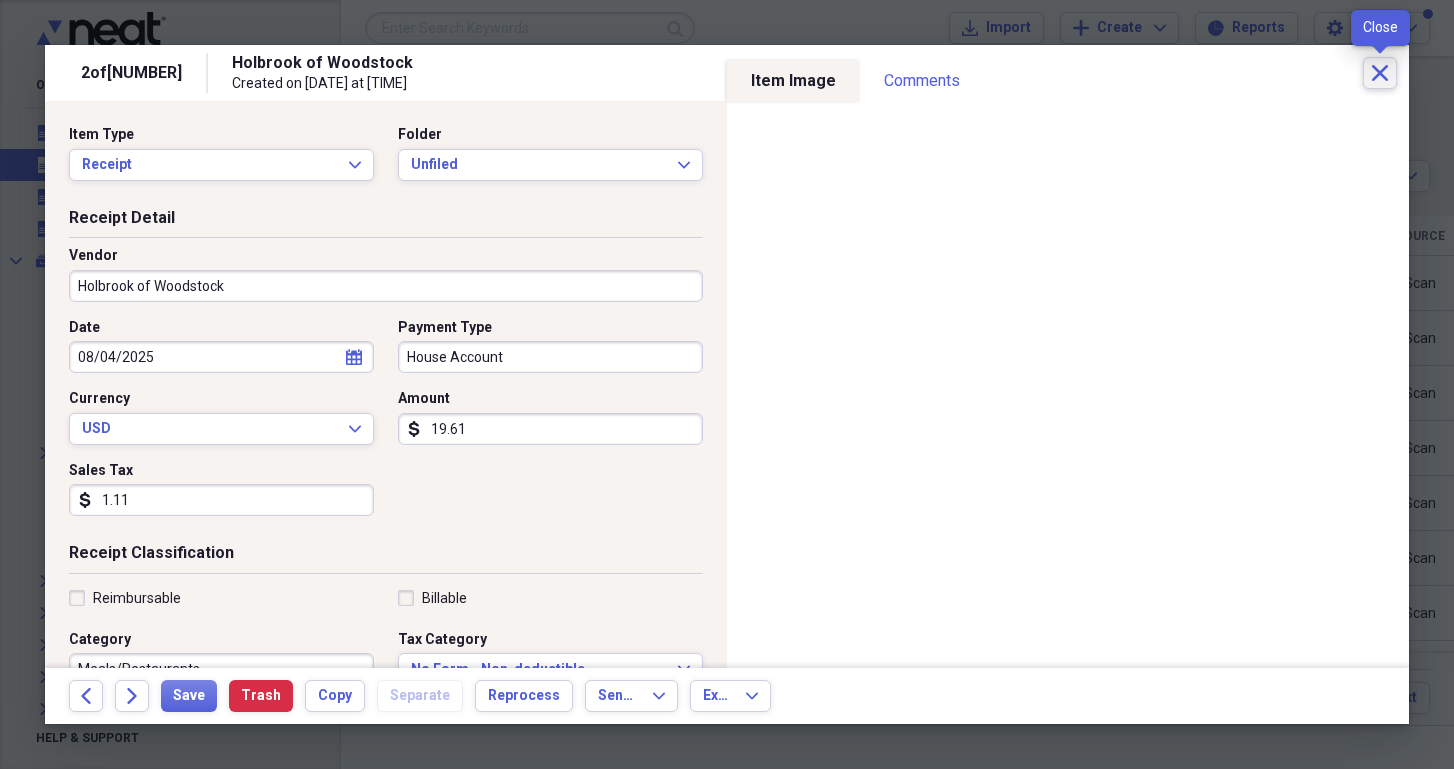 click on "Close" at bounding box center [1380, 73] 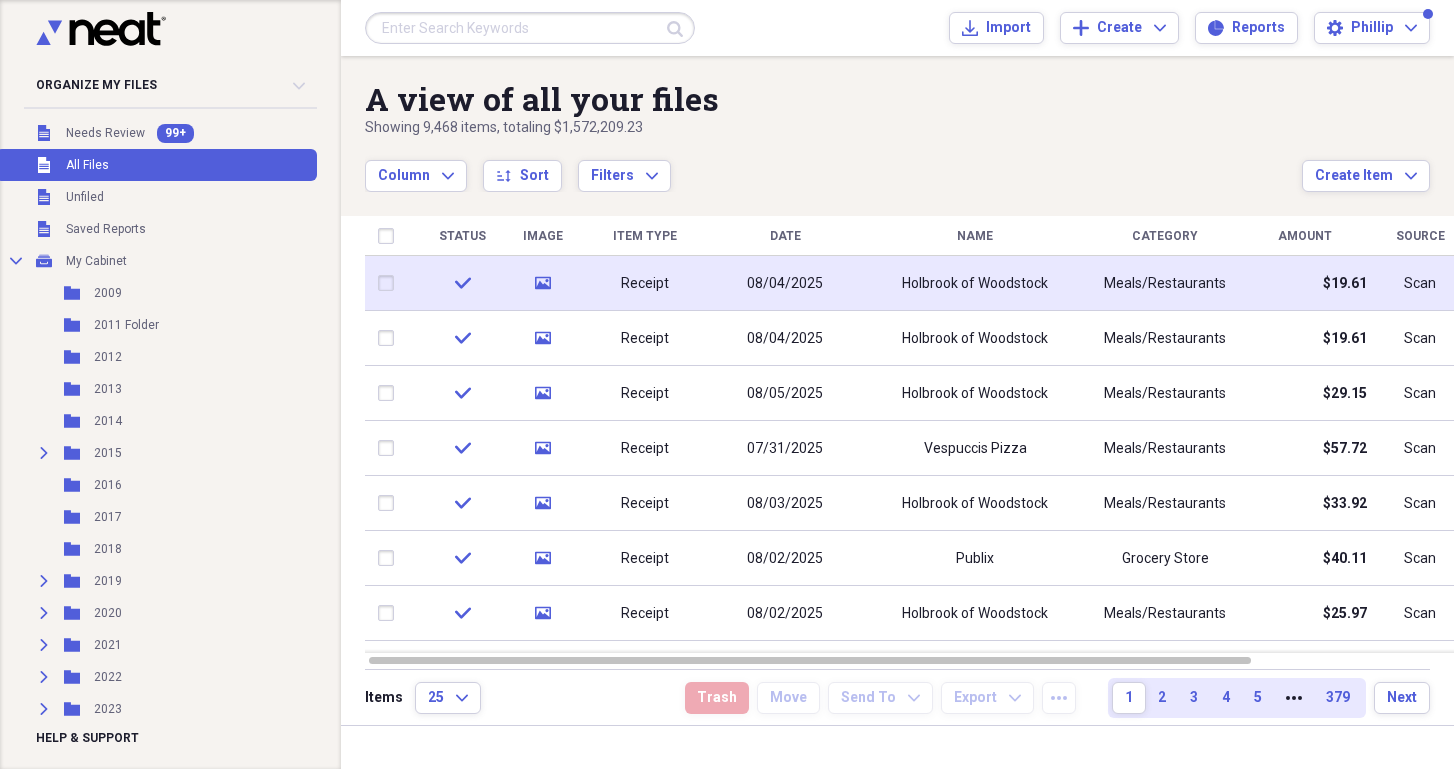 click on "Meals/Restaurants" at bounding box center [1165, 284] 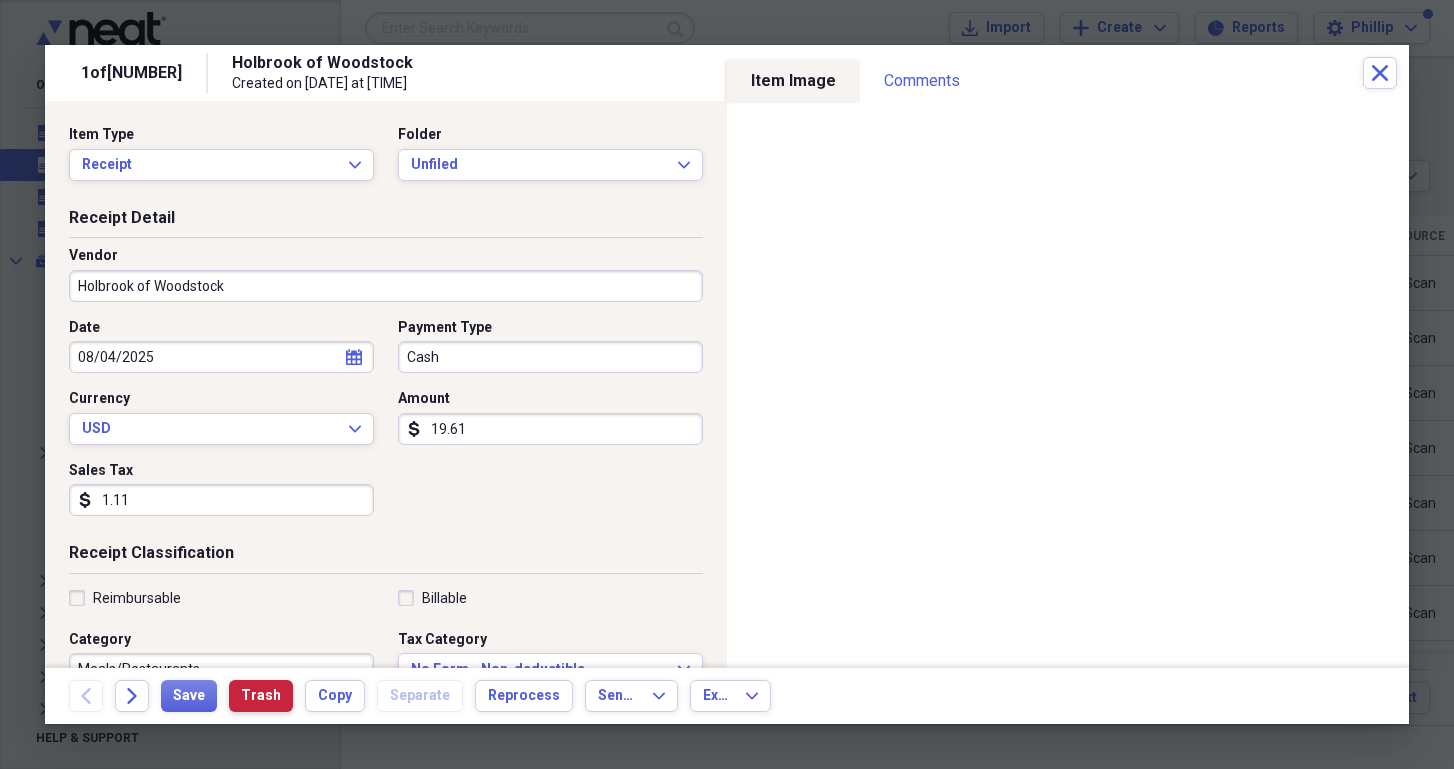 click on "Trash" at bounding box center [261, 696] 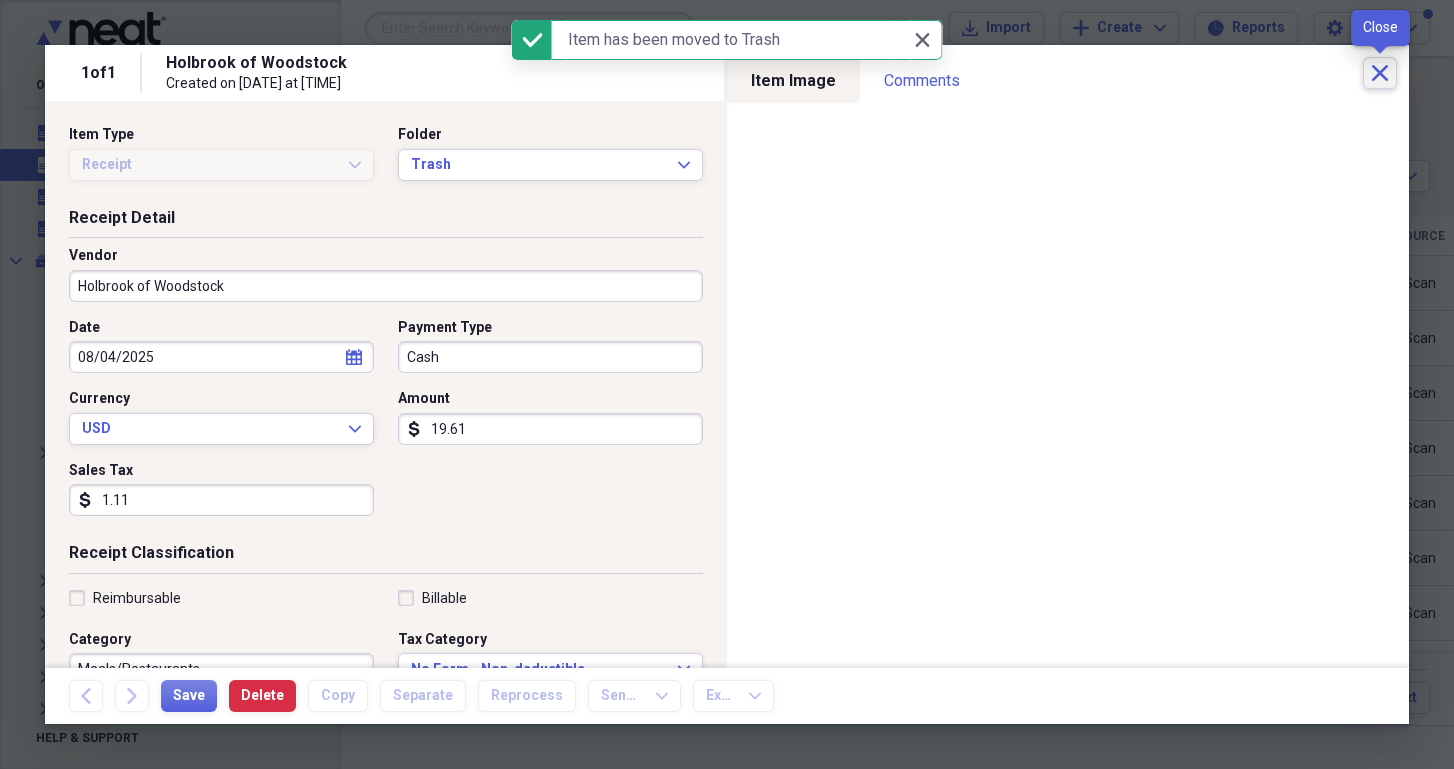 click on "Close" at bounding box center (1380, 73) 